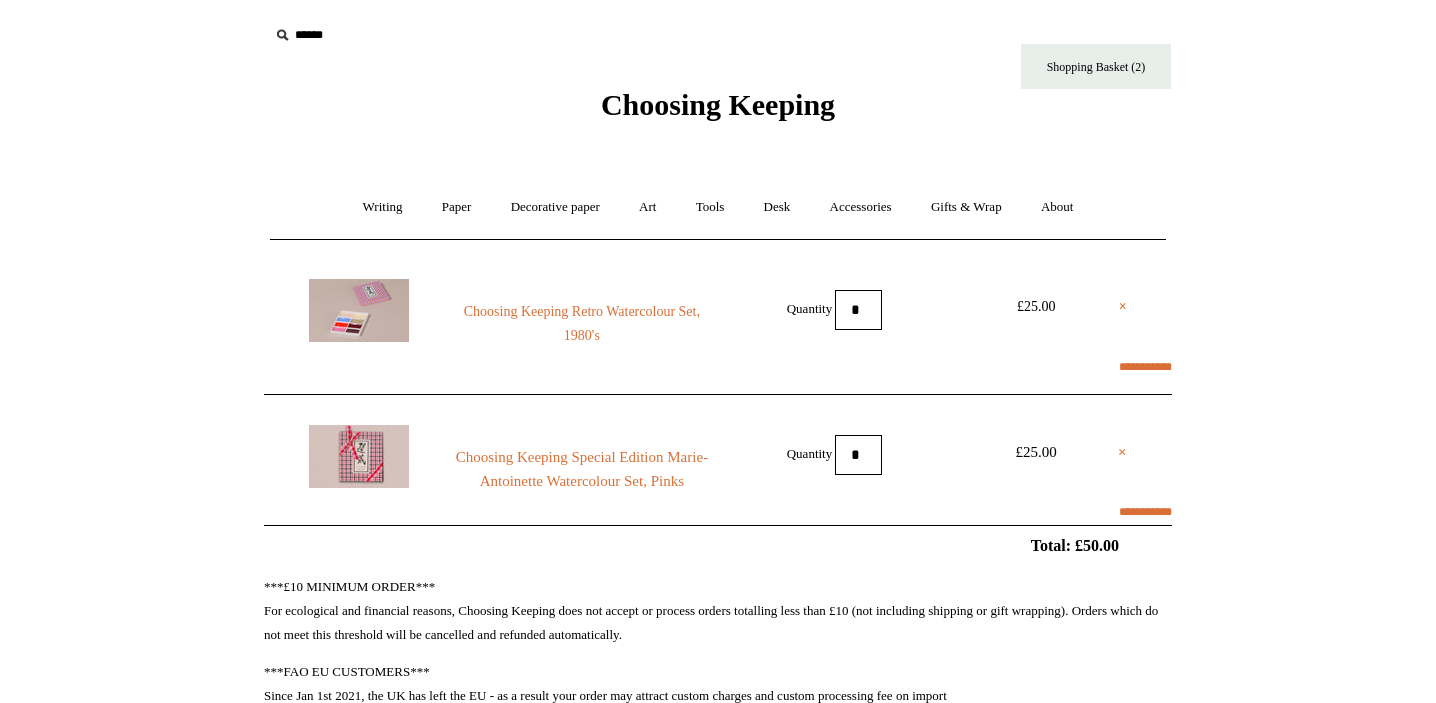 select on "**********" 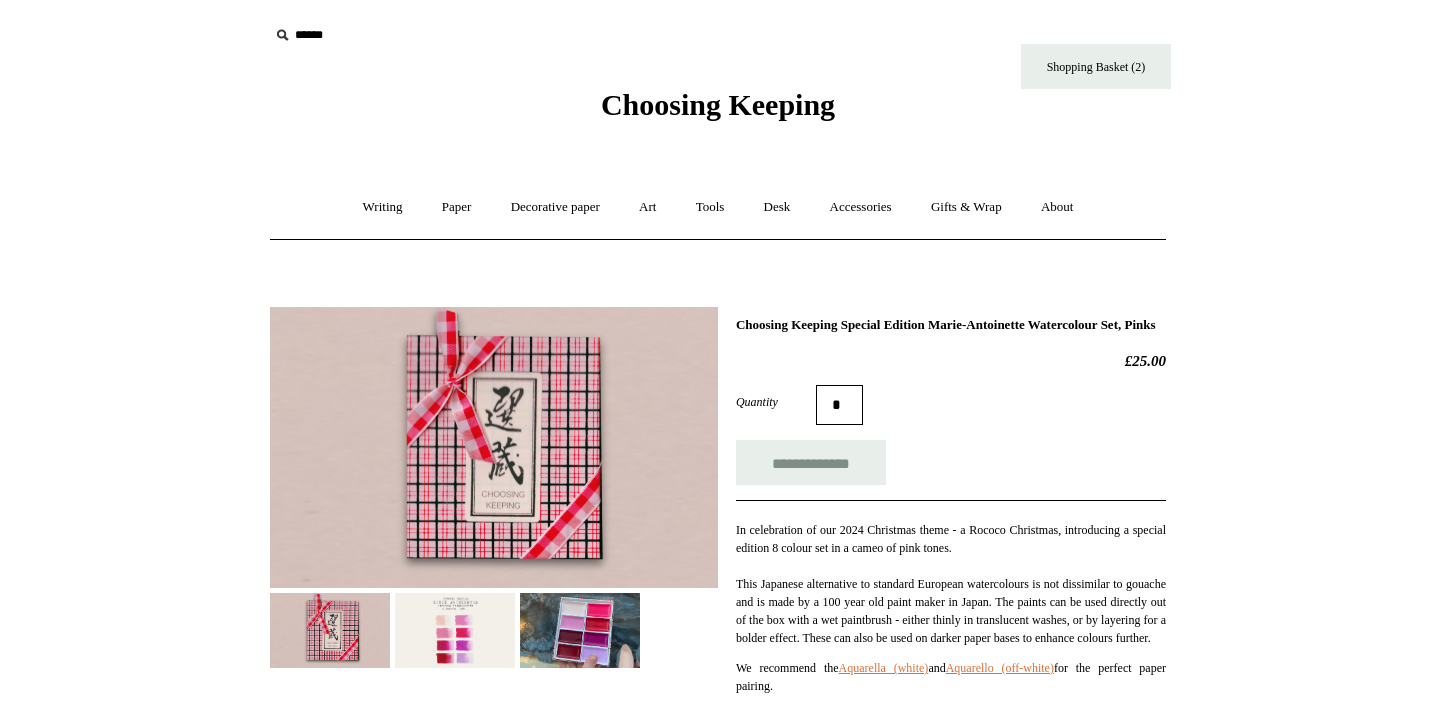 scroll, scrollTop: 0, scrollLeft: 0, axis: both 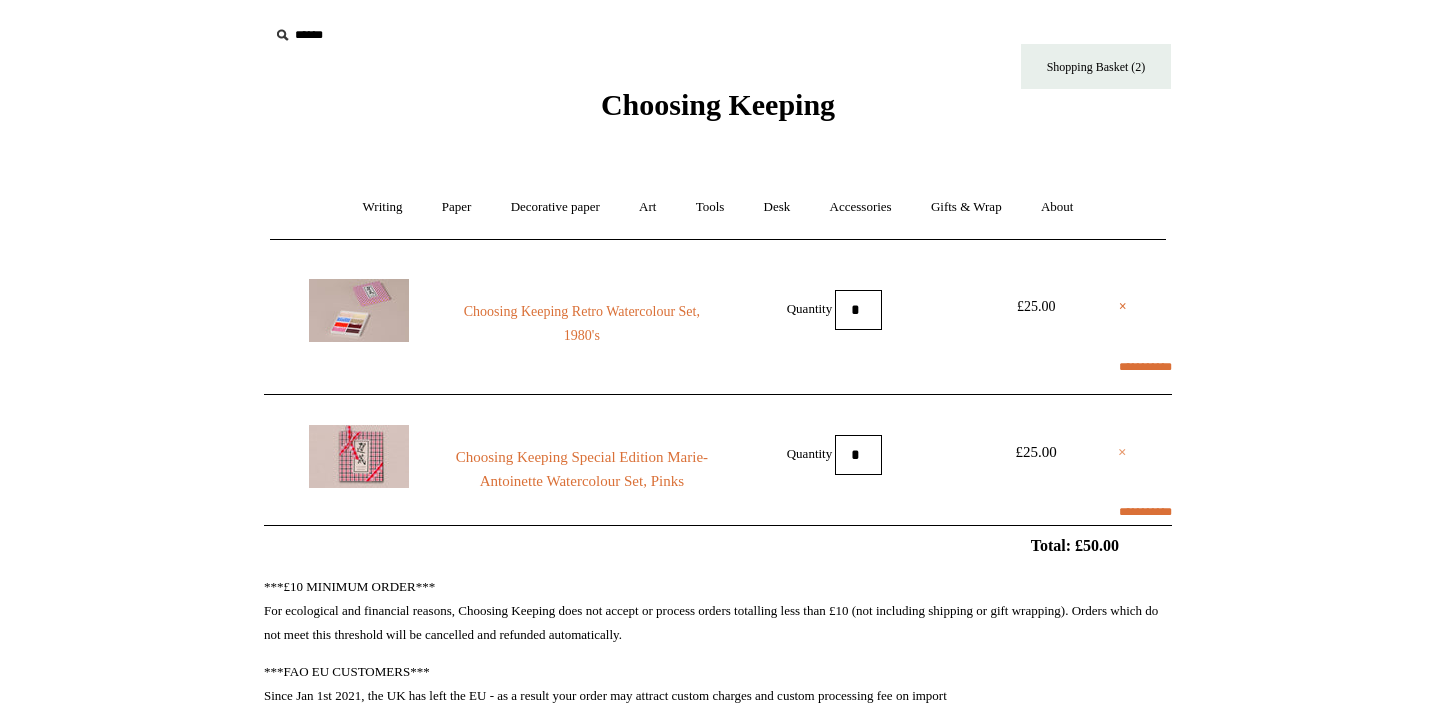 click on "×" at bounding box center [1122, 452] 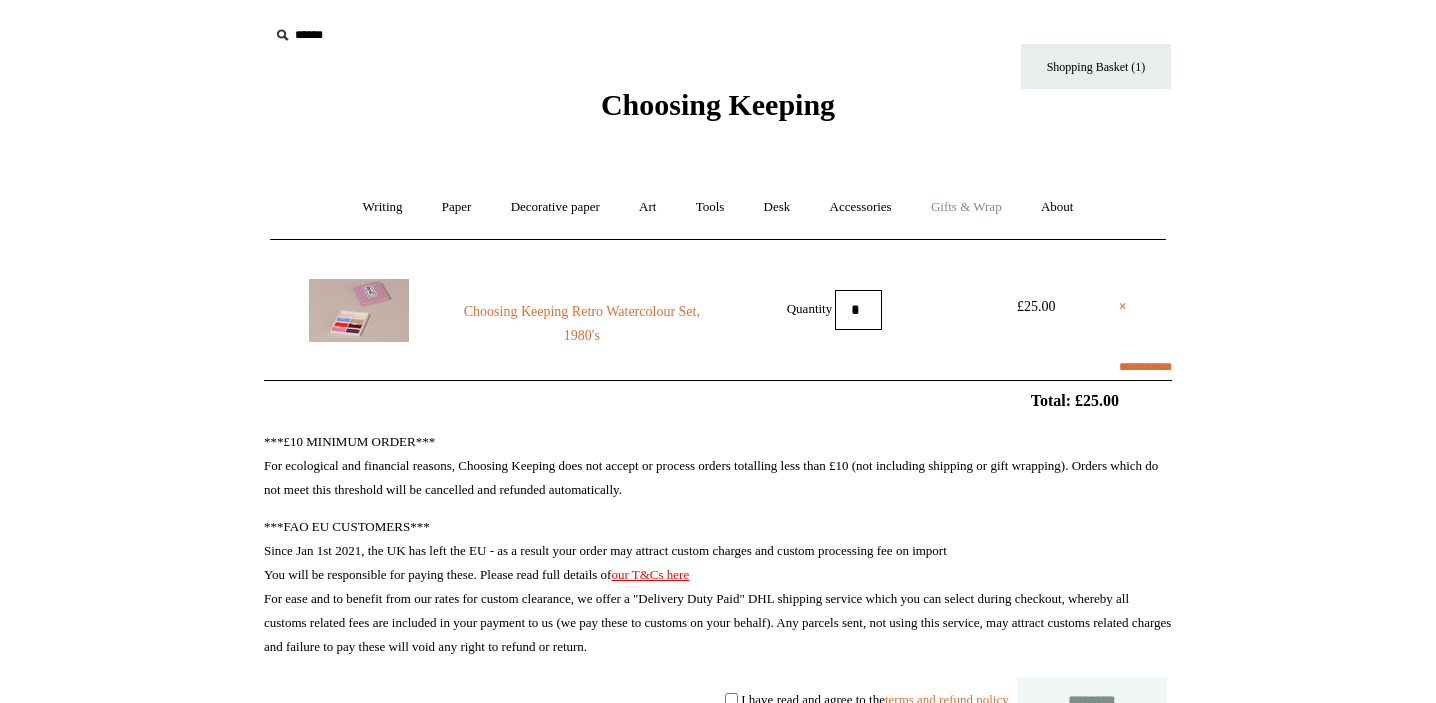 scroll, scrollTop: 0, scrollLeft: 0, axis: both 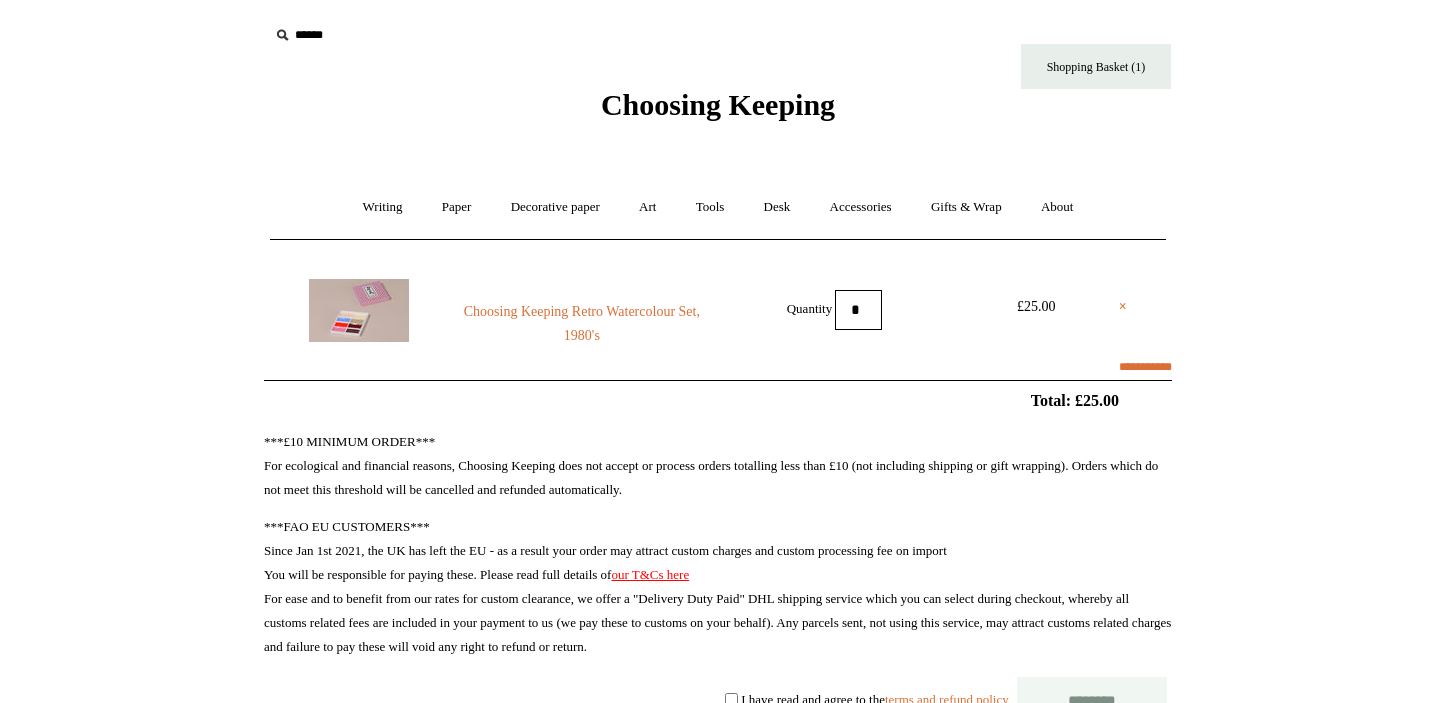 click on "Choosing Keeping" at bounding box center [718, 104] 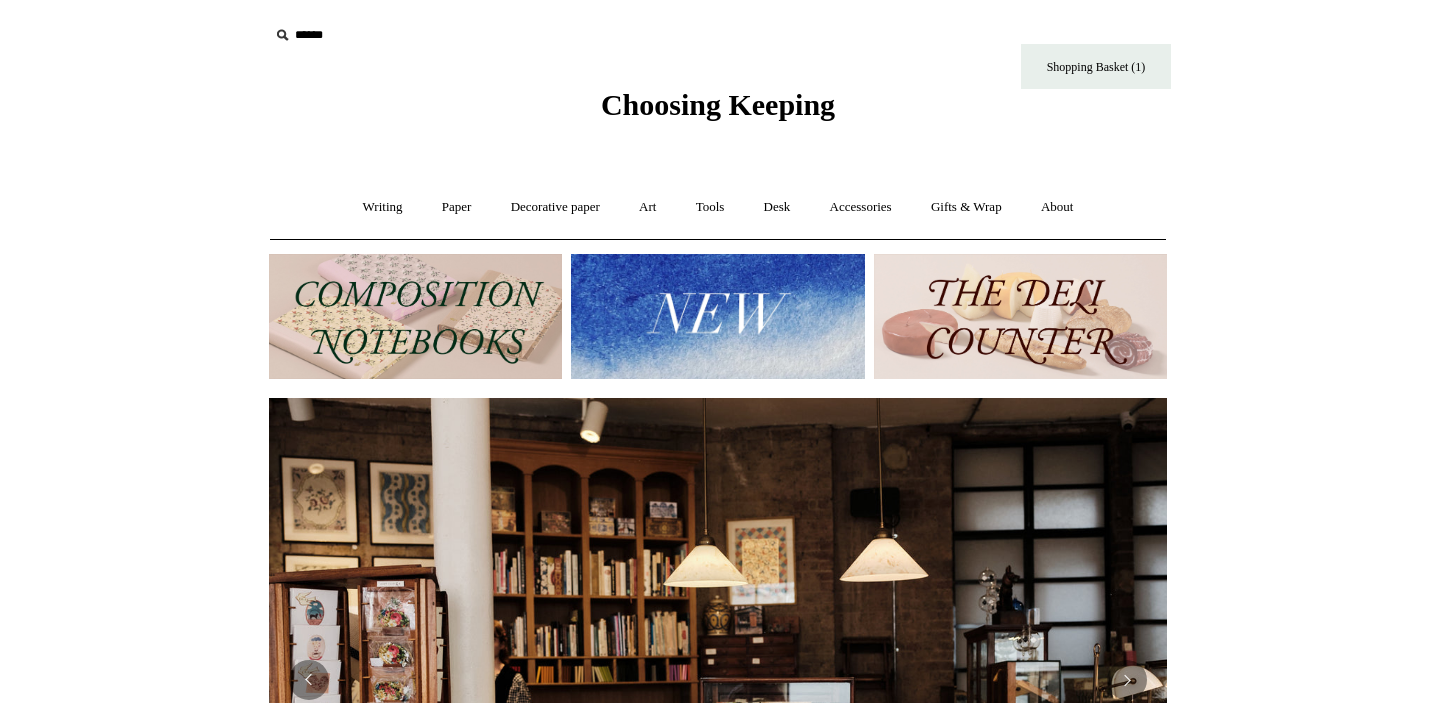scroll, scrollTop: 0, scrollLeft: 0, axis: both 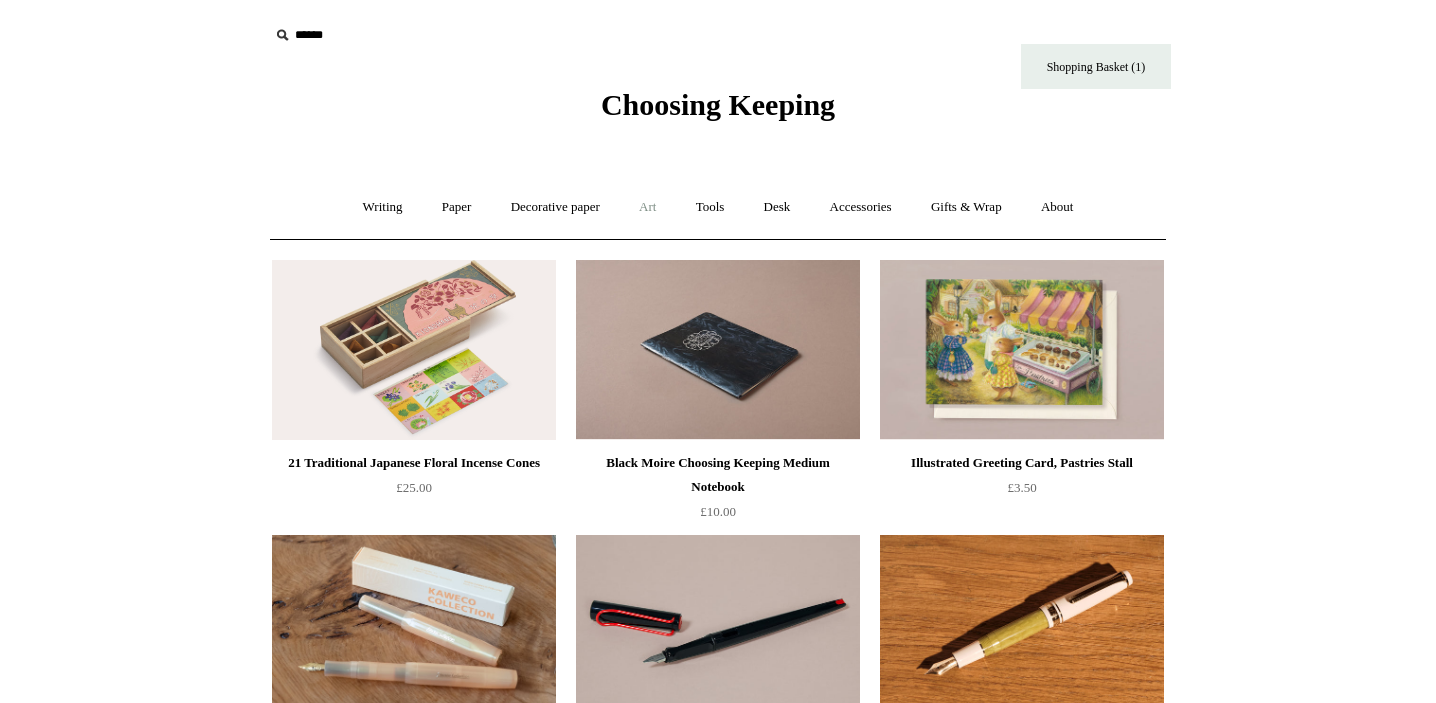 click on "Art +" at bounding box center [647, 207] 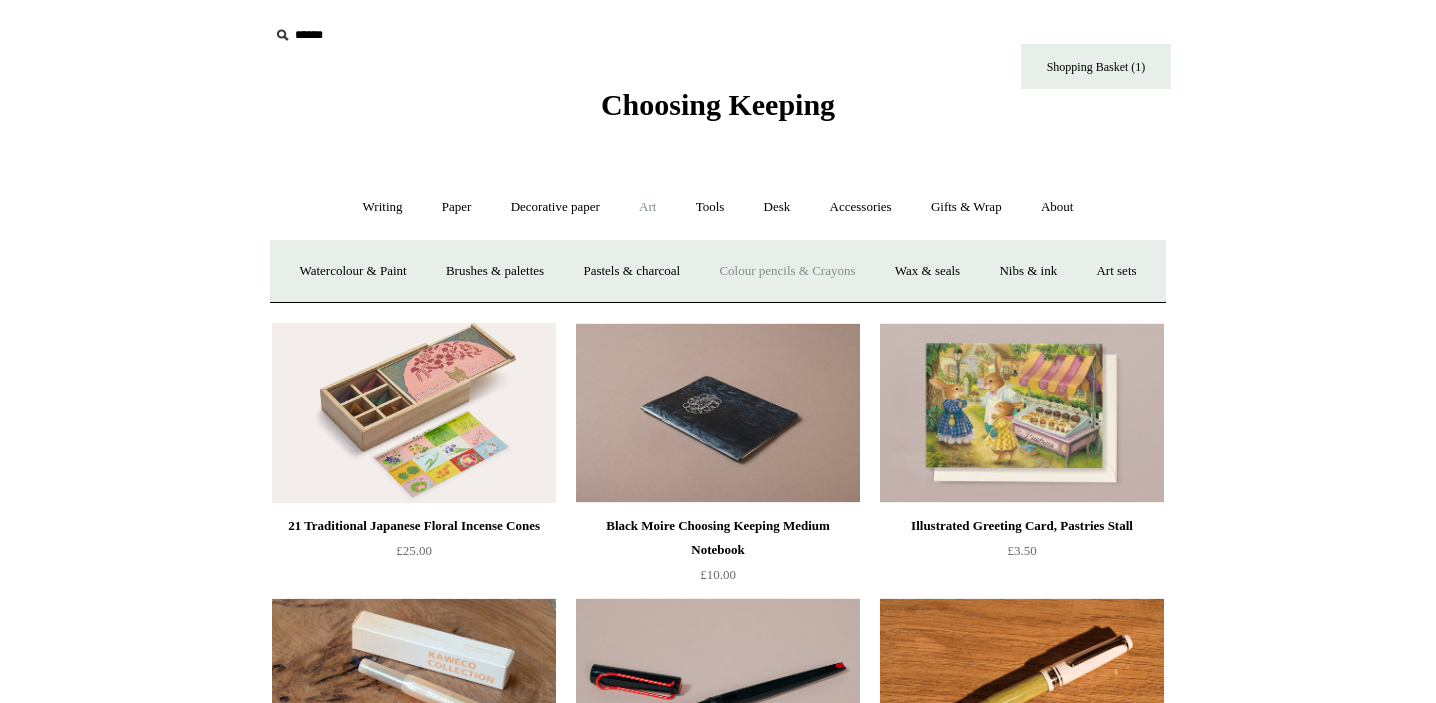 click on "Colour pencils & Crayons" at bounding box center [787, 271] 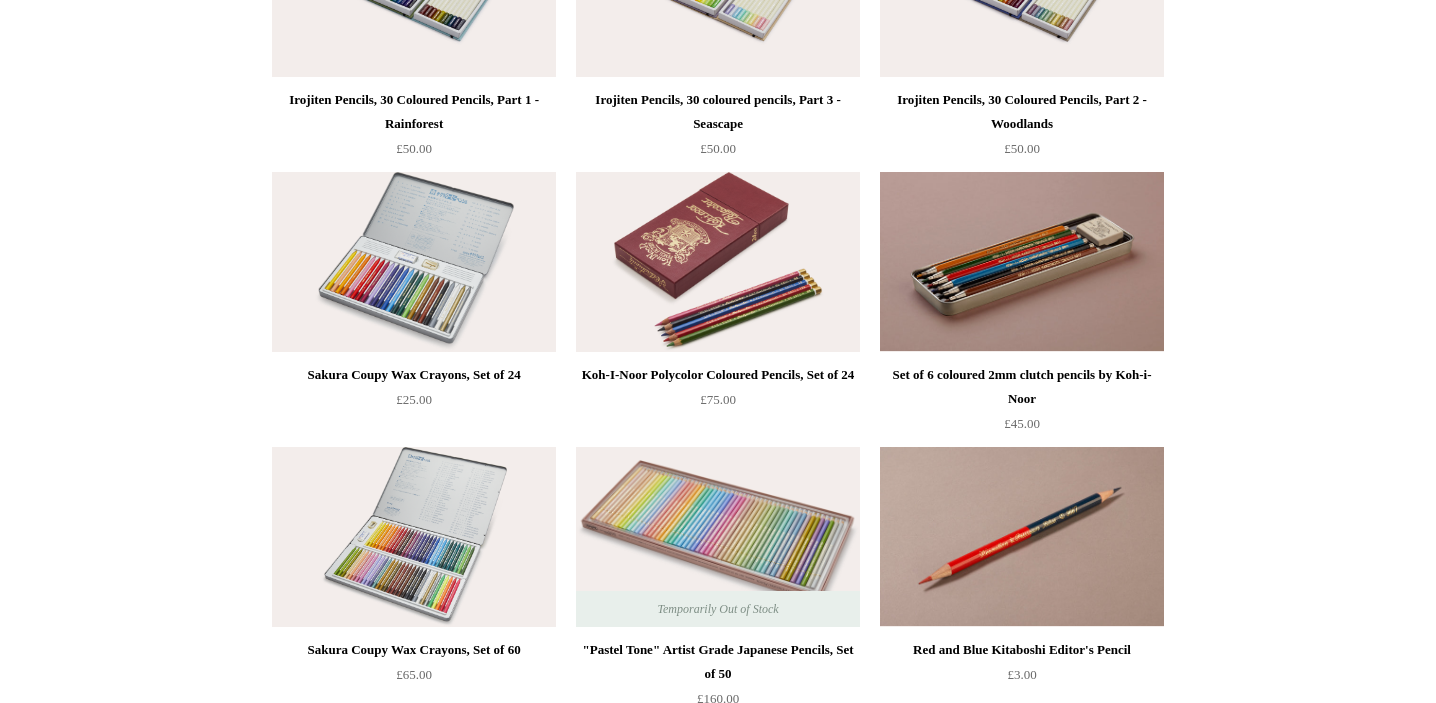 scroll, scrollTop: 0, scrollLeft: 0, axis: both 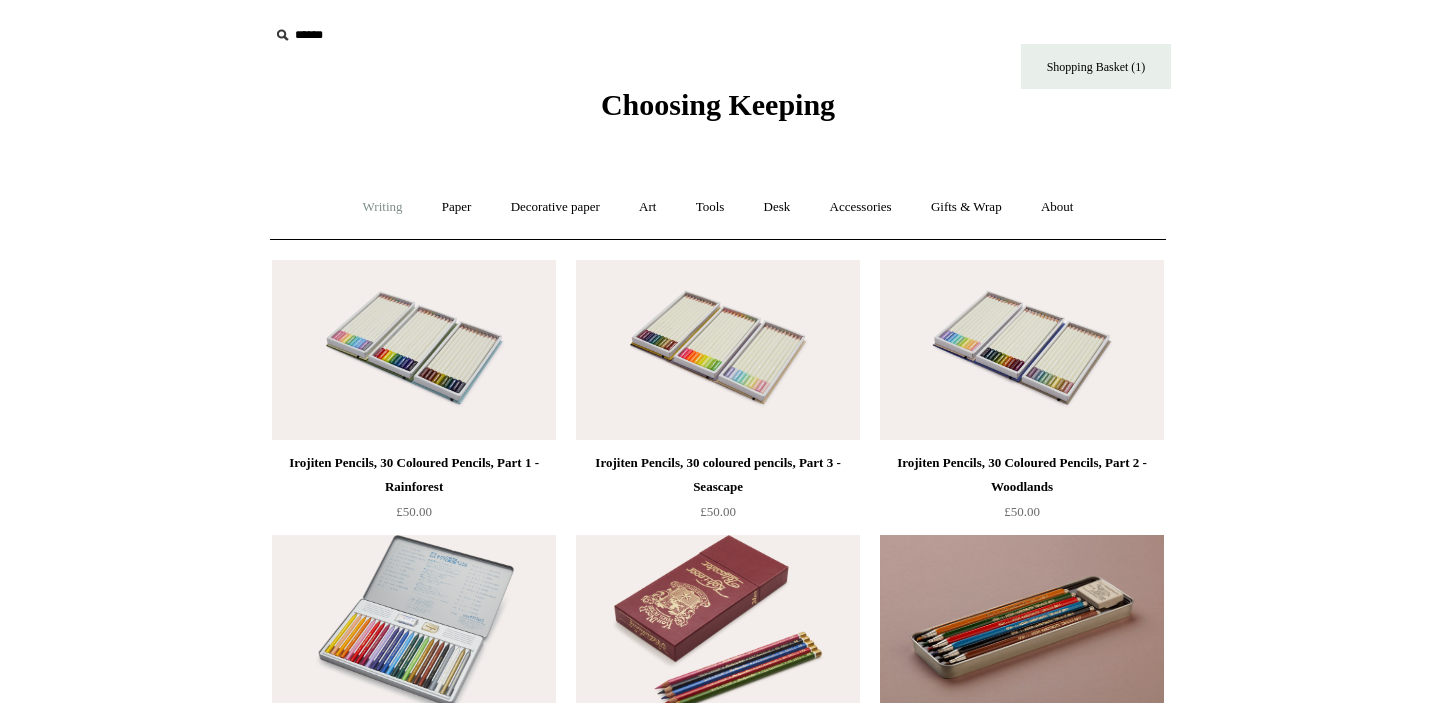 click on "Writing +" at bounding box center [383, 207] 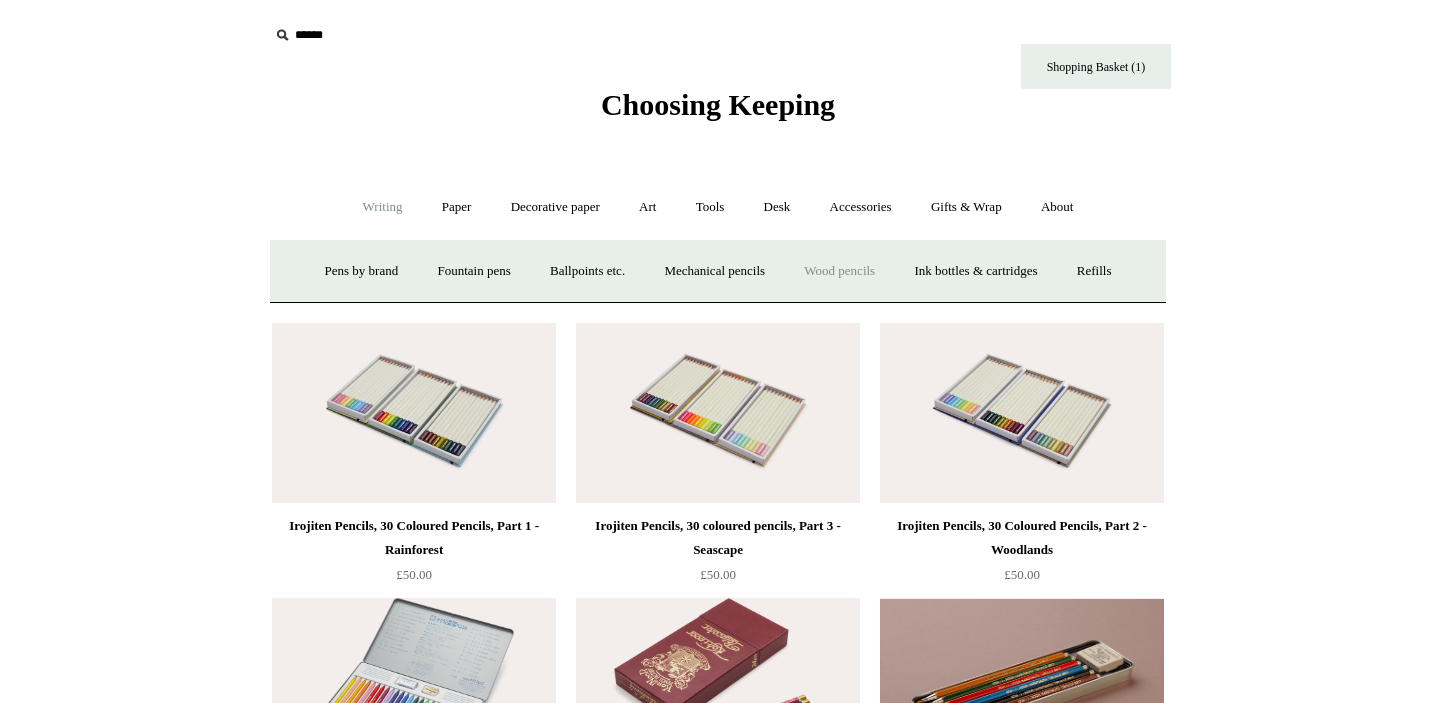 click on "Wood pencils +" at bounding box center (839, 271) 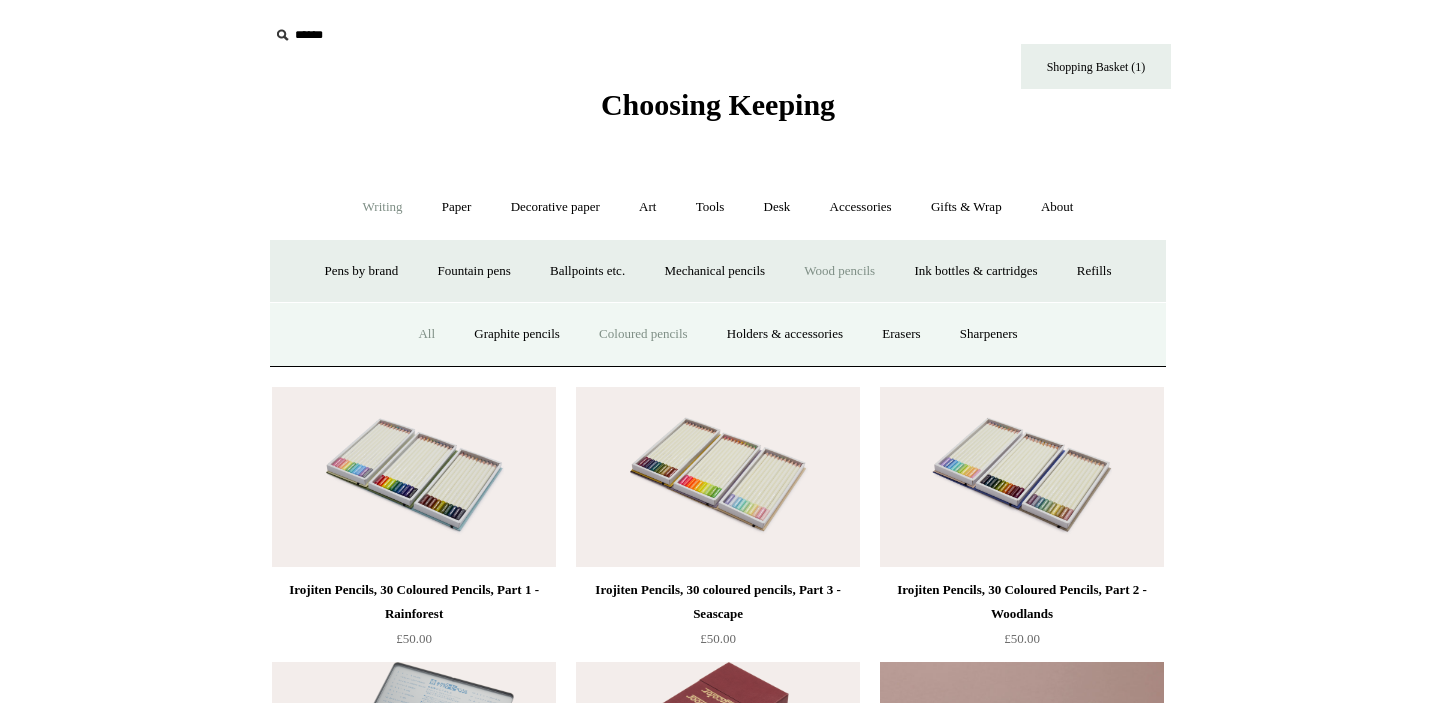 click on "All" at bounding box center [426, 334] 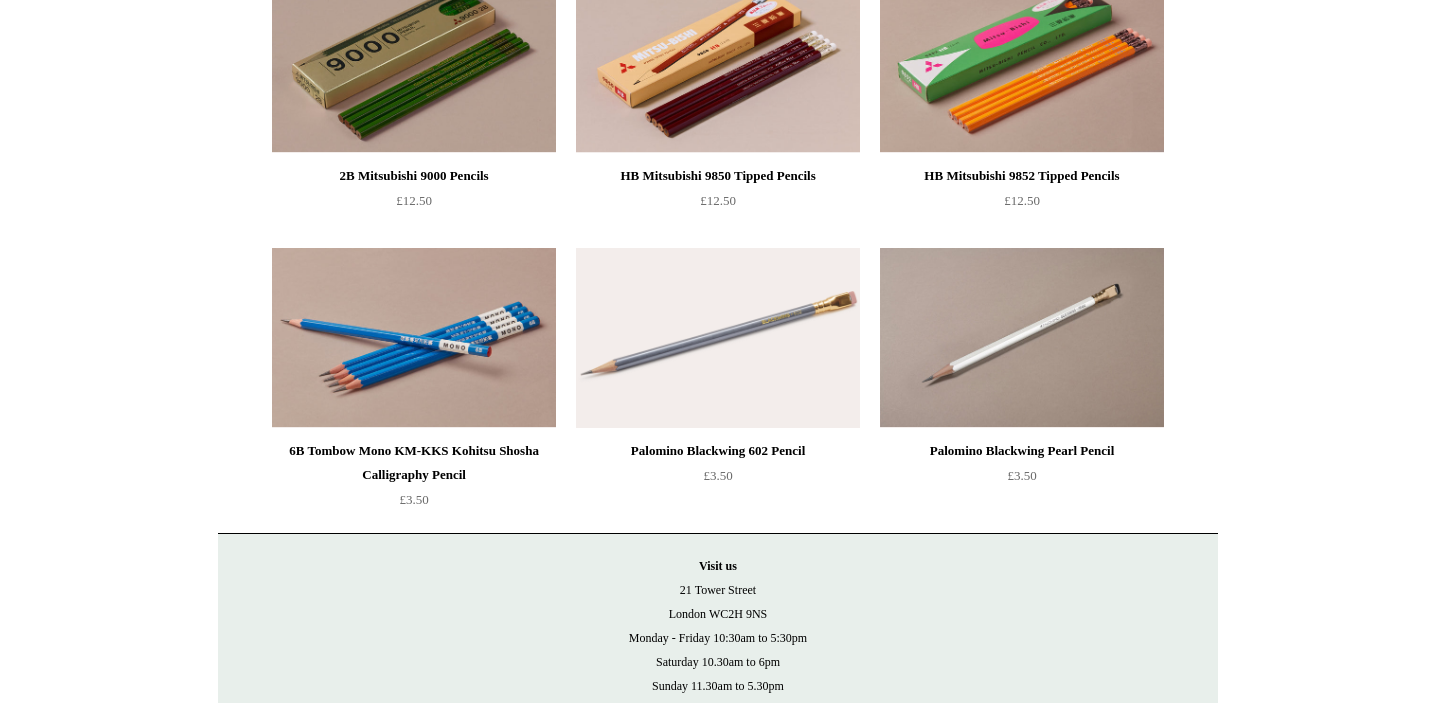 scroll, scrollTop: 2253, scrollLeft: 0, axis: vertical 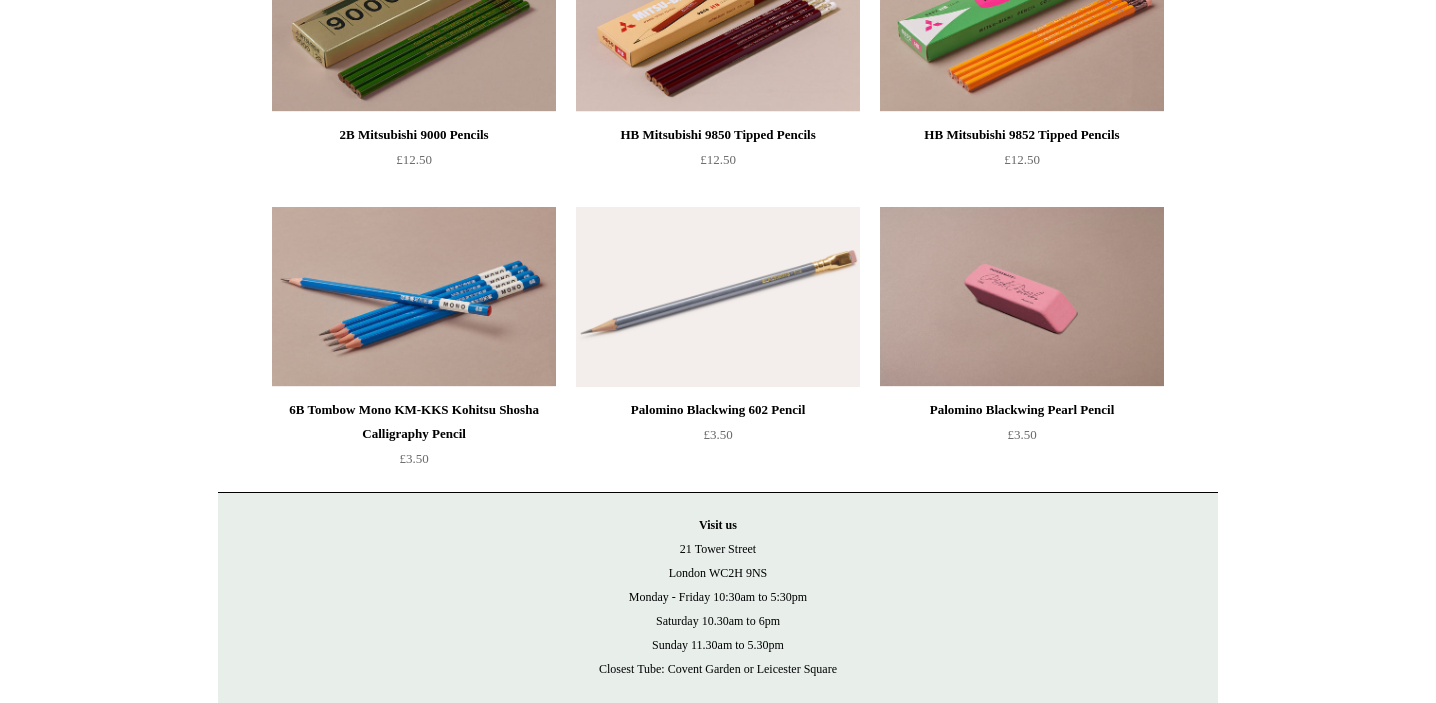 click at bounding box center [1022, 297] 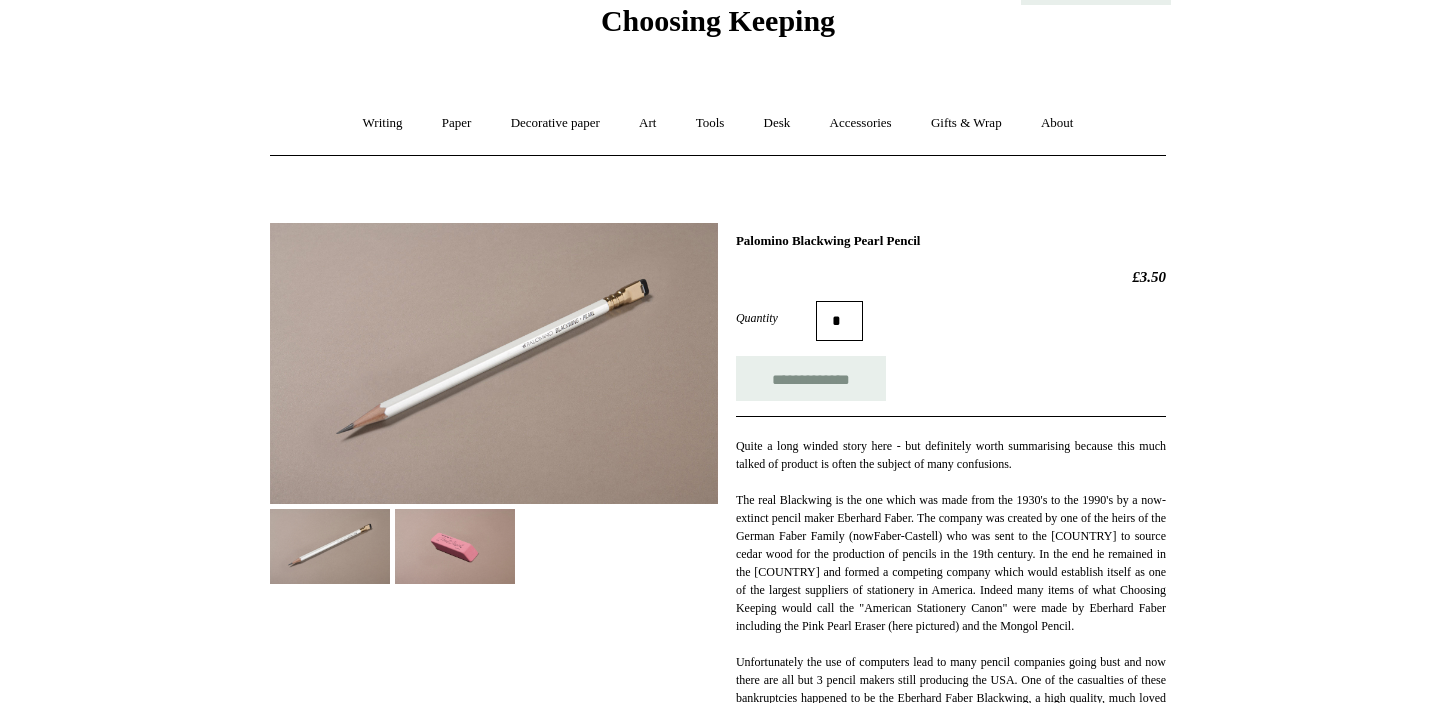 scroll, scrollTop: 91, scrollLeft: 0, axis: vertical 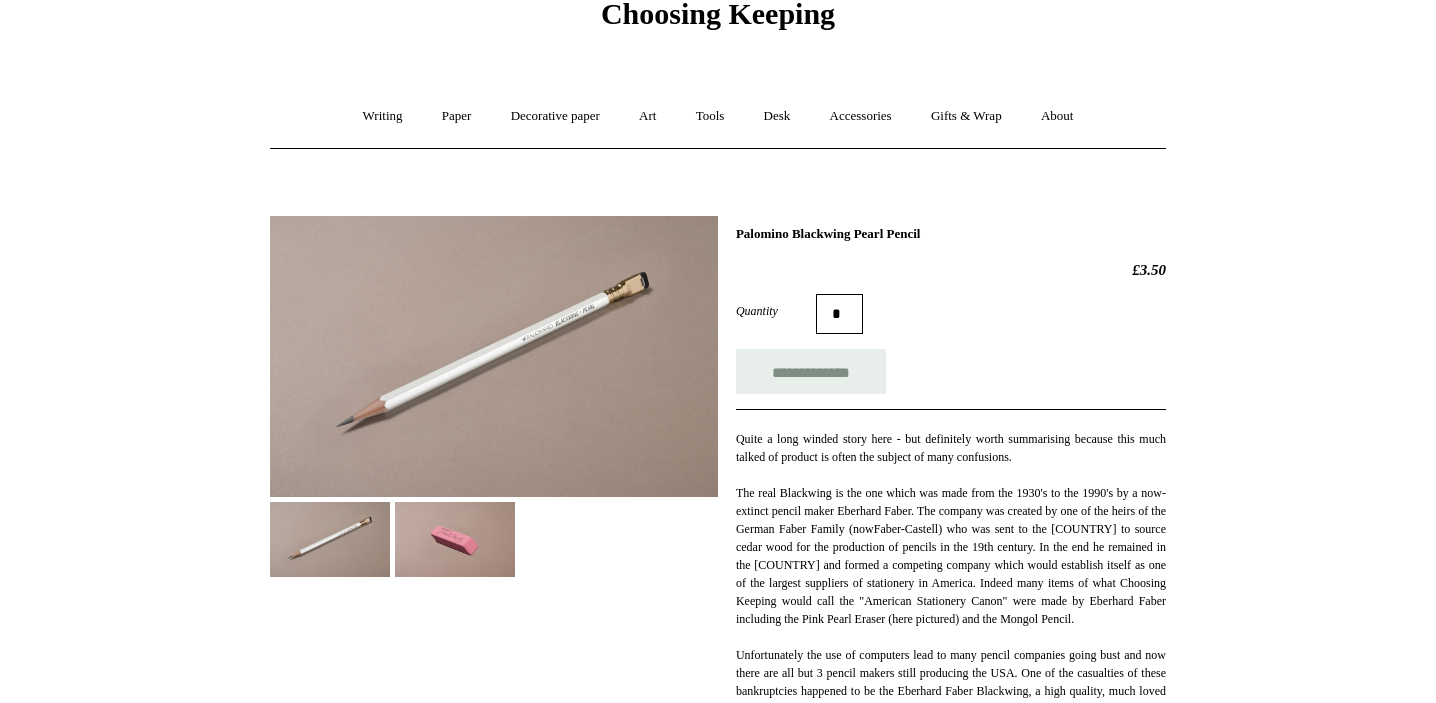 click at bounding box center [455, 539] 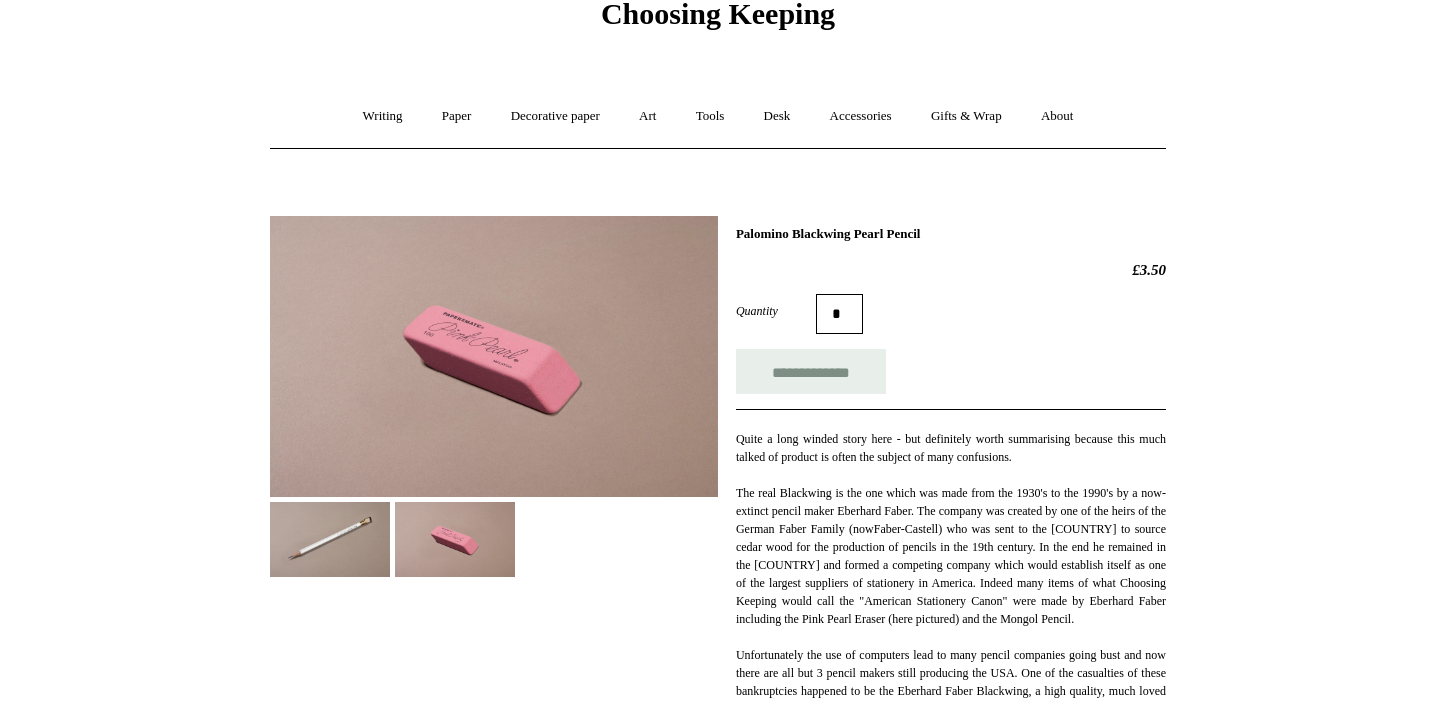 click at bounding box center (330, 539) 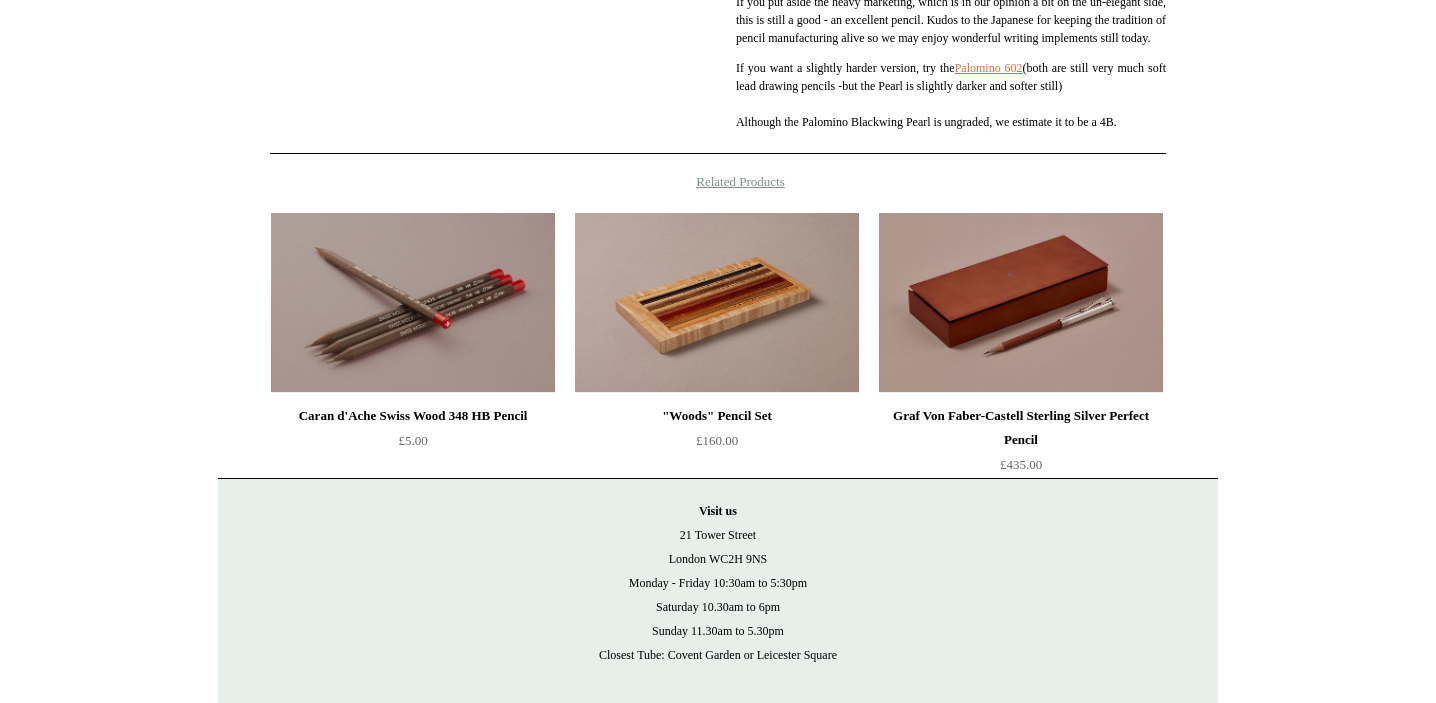 scroll, scrollTop: 0, scrollLeft: 0, axis: both 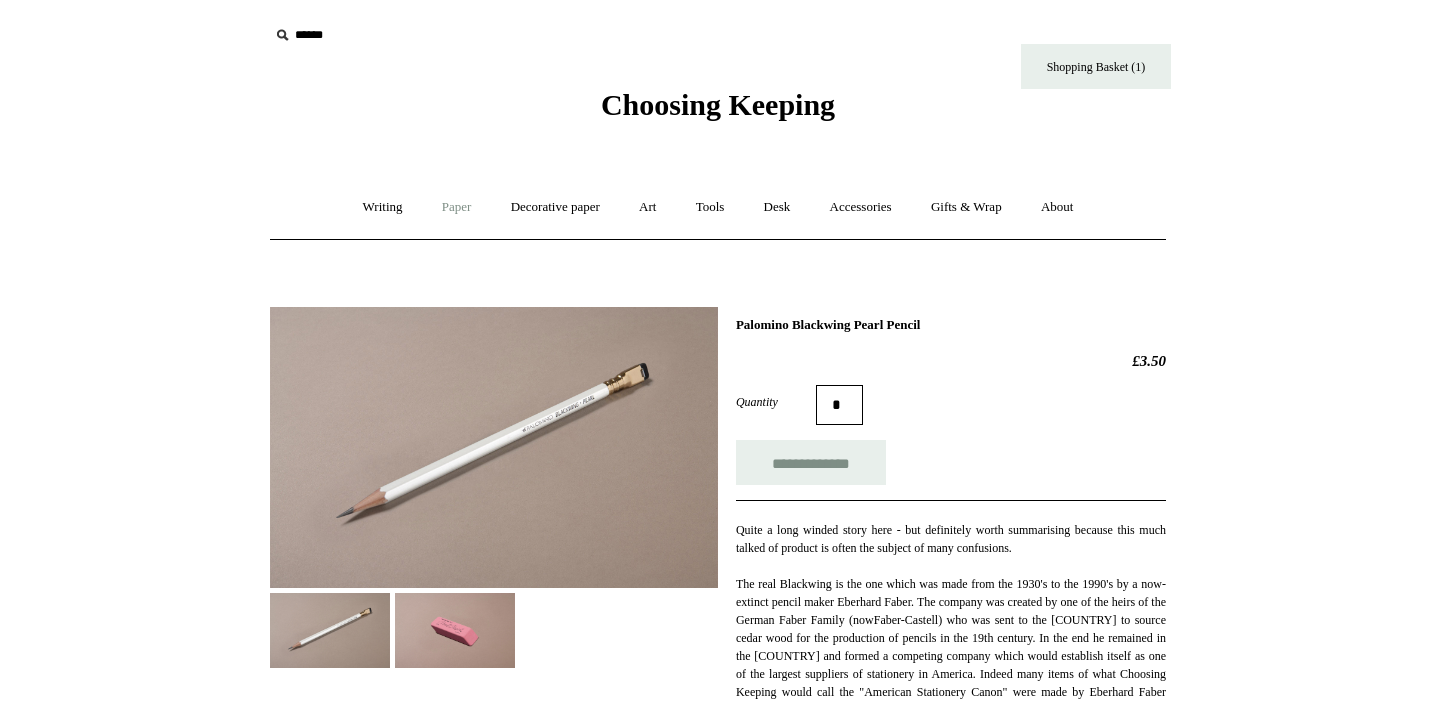 click on "Paper +" at bounding box center [457, 207] 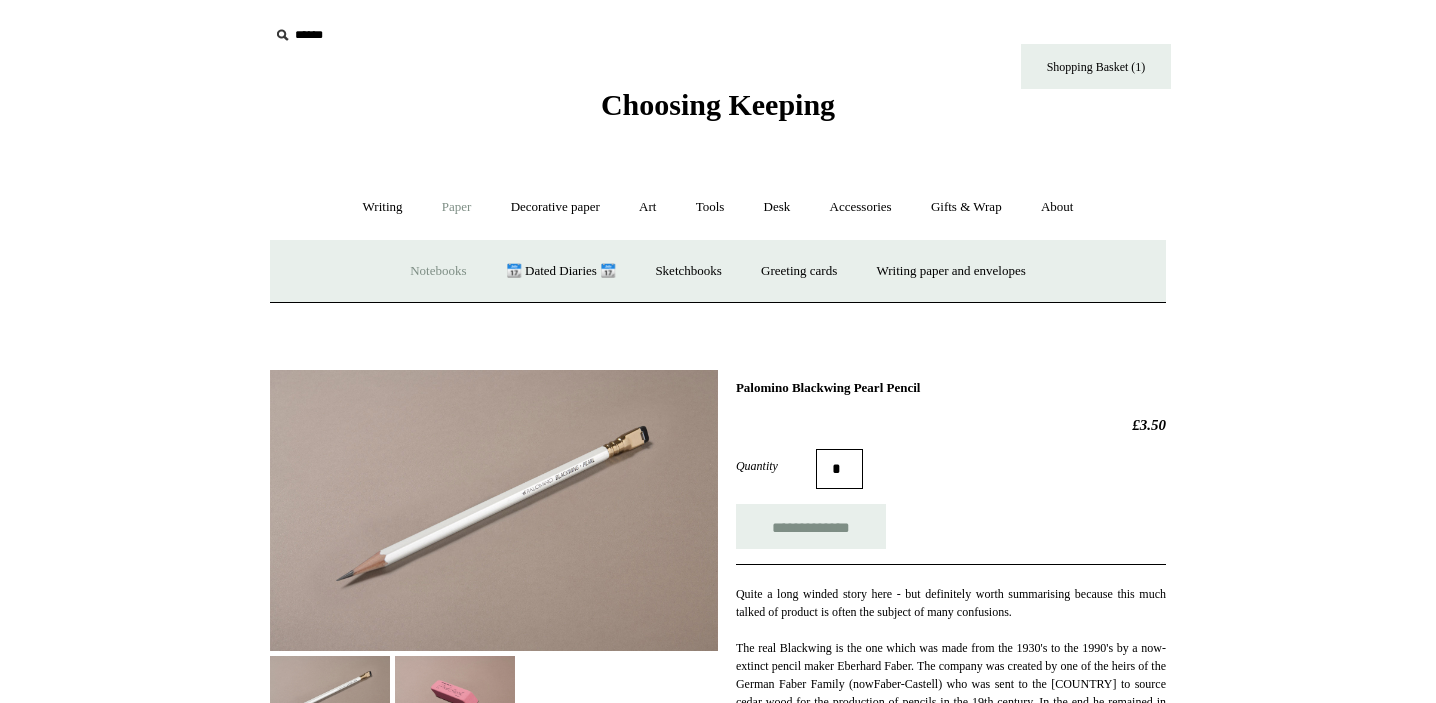 click on "Notebooks +" at bounding box center (438, 271) 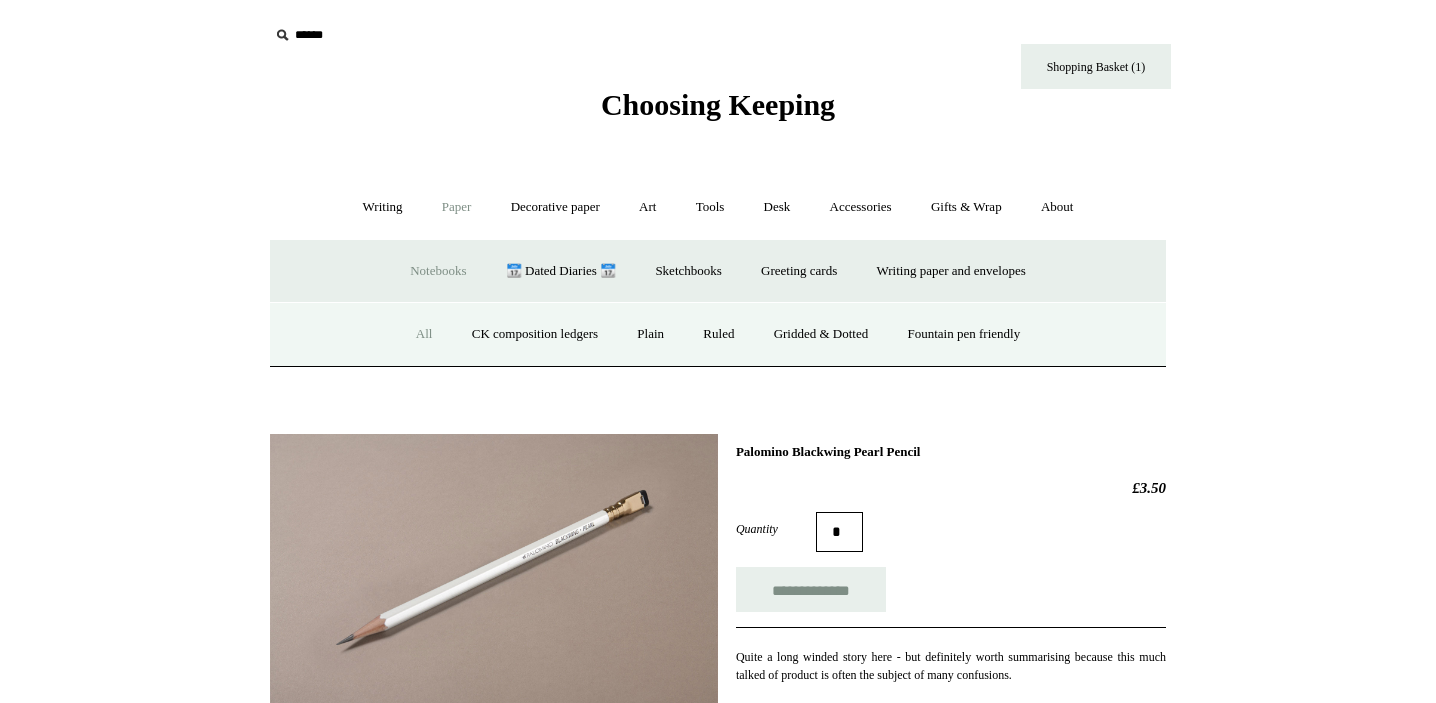 click on "All" at bounding box center (424, 334) 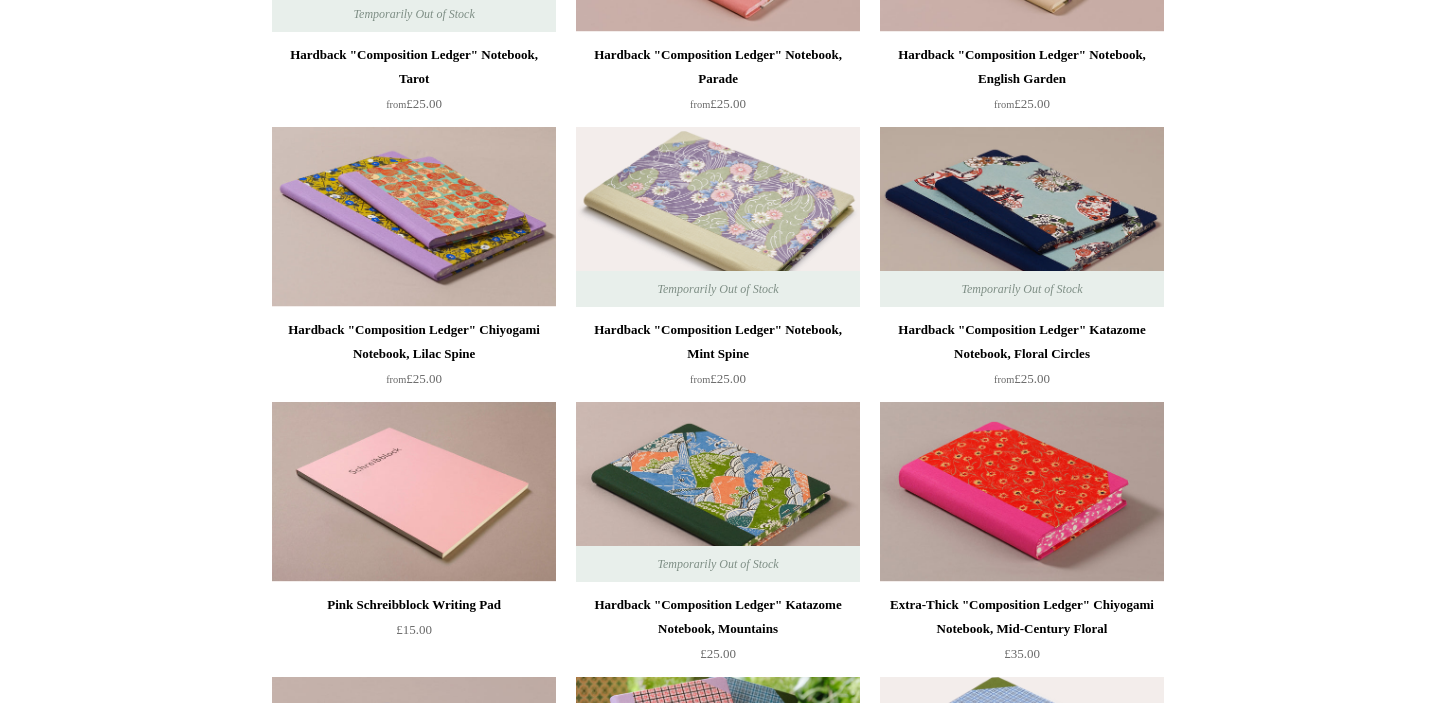 scroll, scrollTop: 0, scrollLeft: 0, axis: both 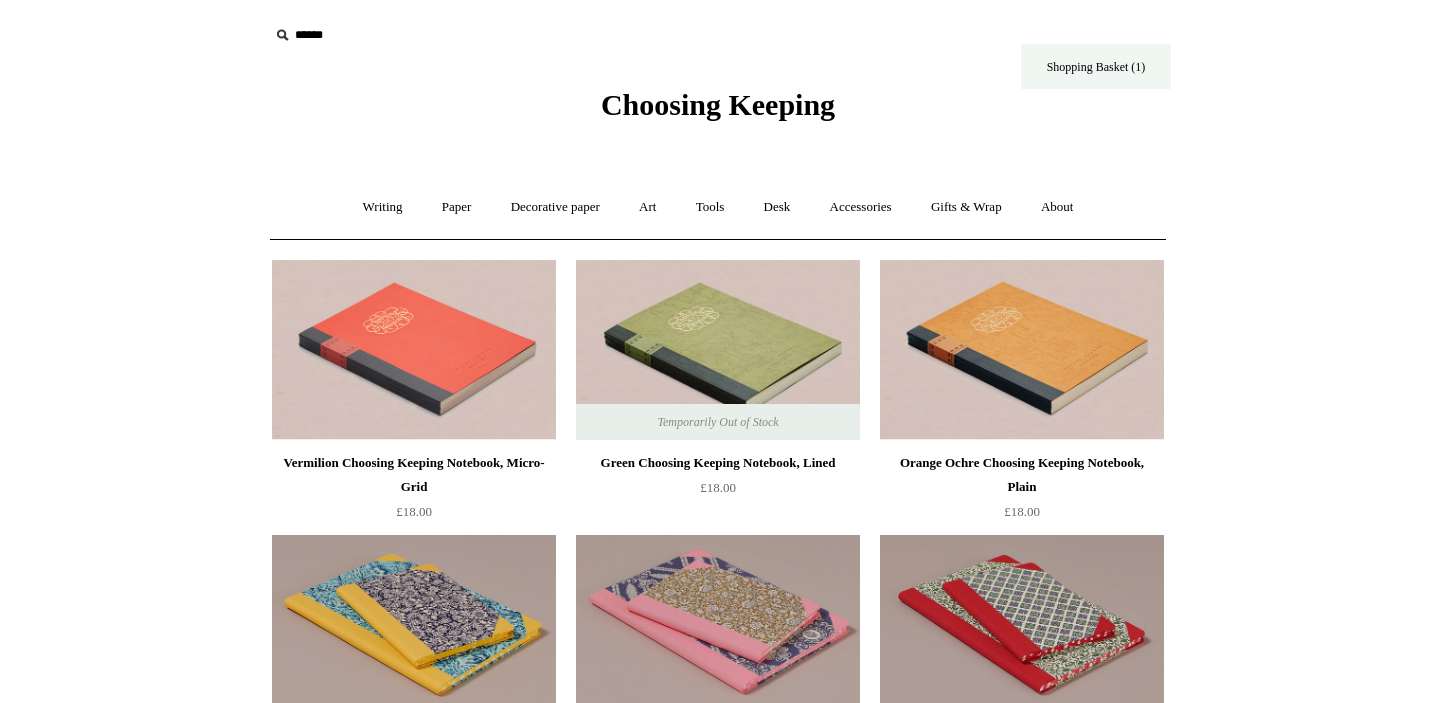 click on "Shopping Basket (1)" at bounding box center [1096, 66] 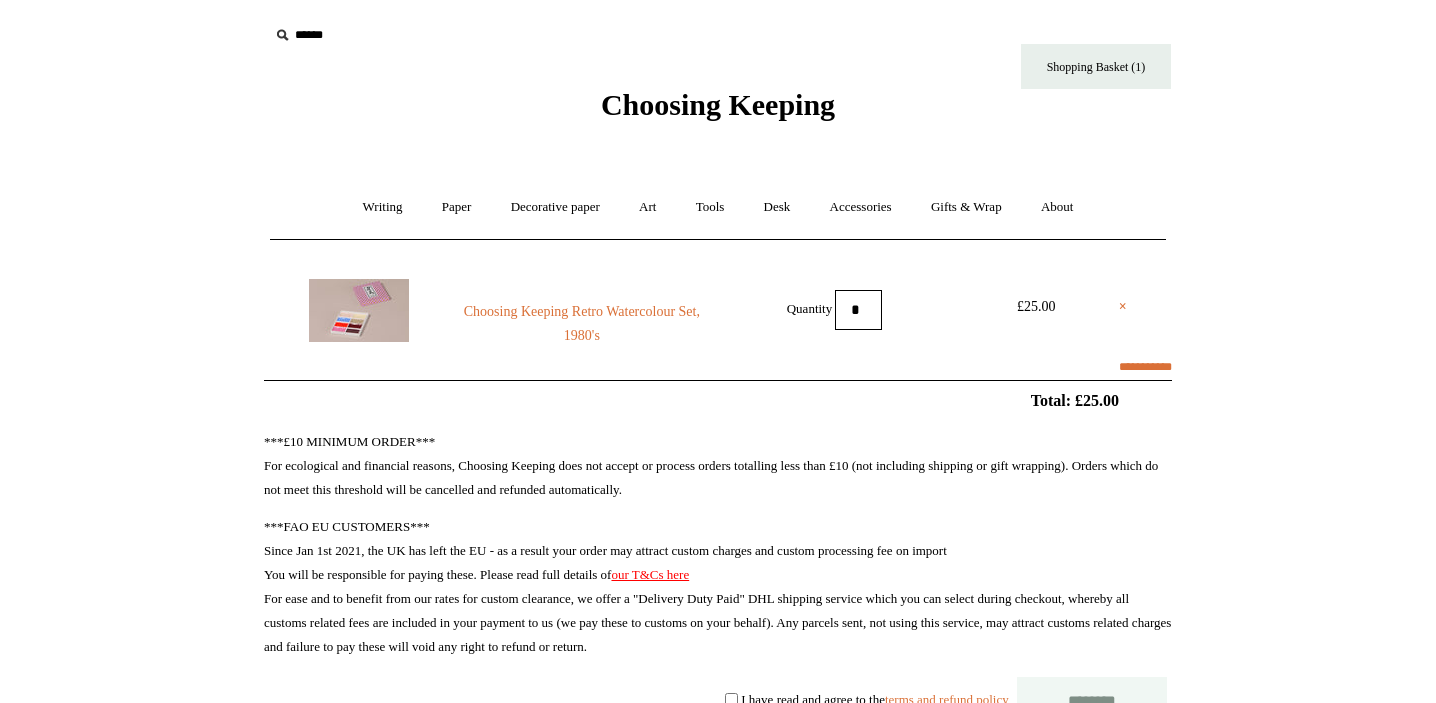 scroll, scrollTop: 0, scrollLeft: 0, axis: both 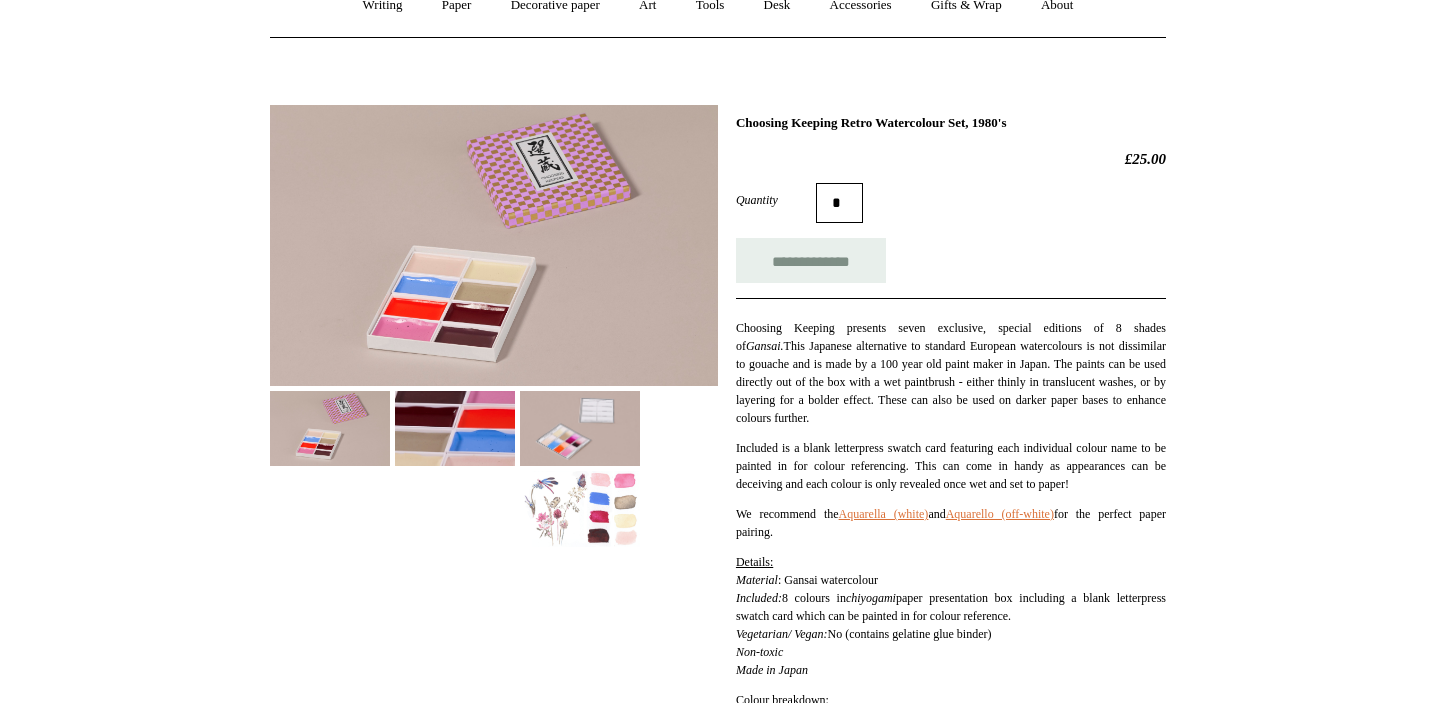 click at bounding box center [455, 428] 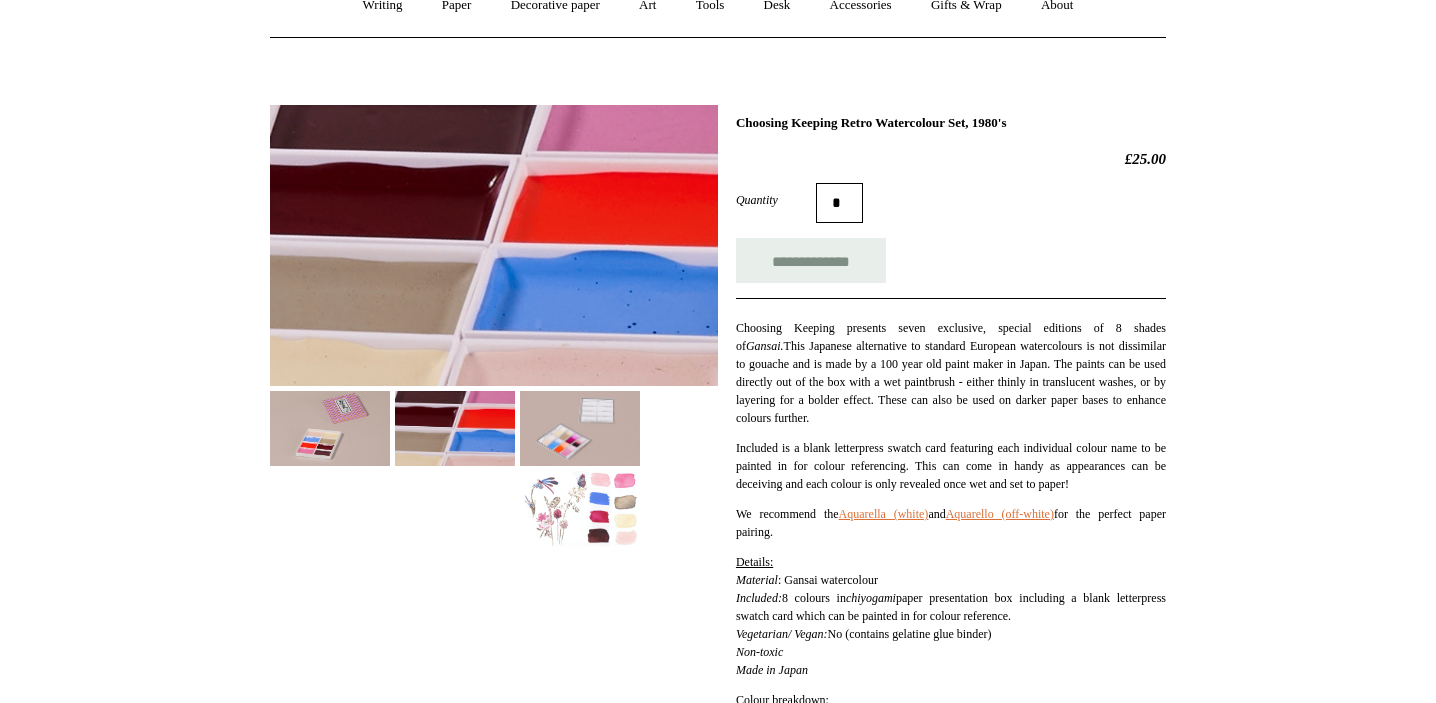 click at bounding box center (580, 428) 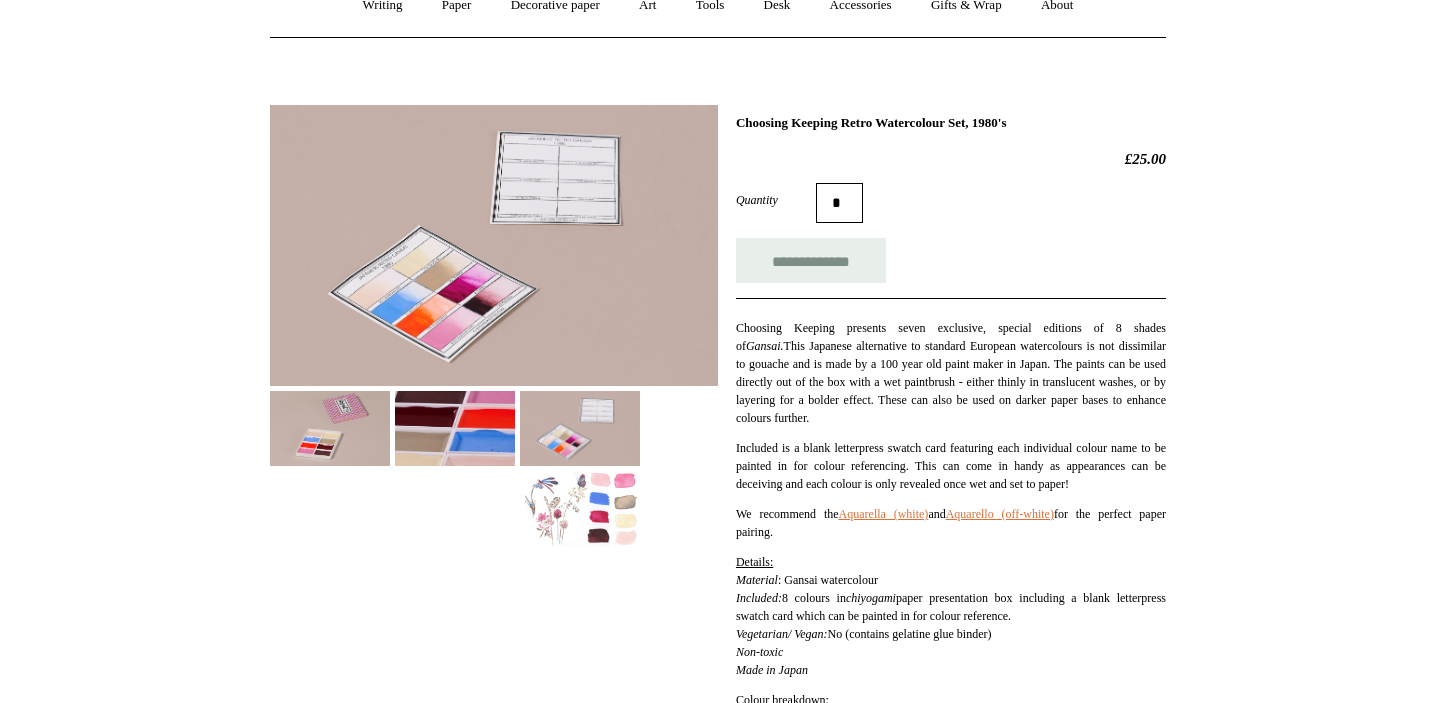 click at bounding box center (330, 428) 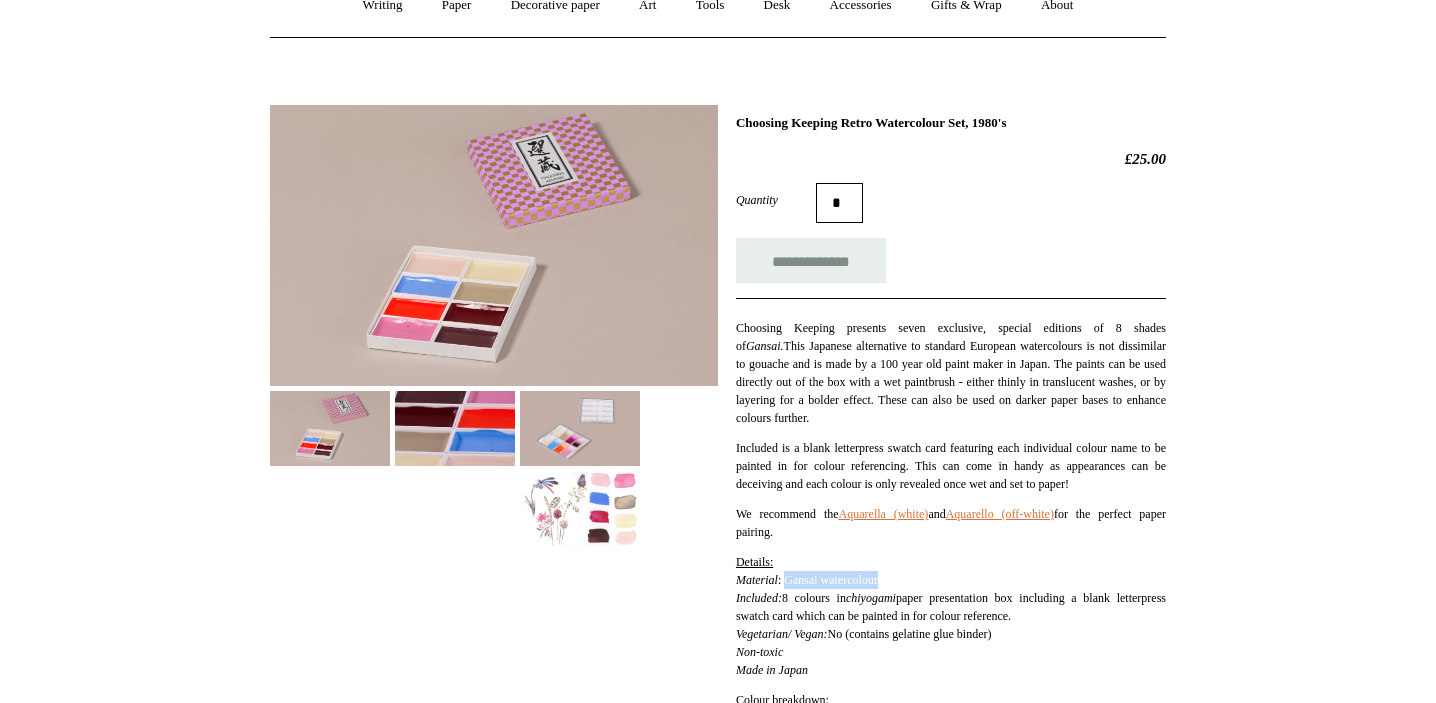 drag, startPoint x: 904, startPoint y: 581, endPoint x: 794, endPoint y: 580, distance: 110.00455 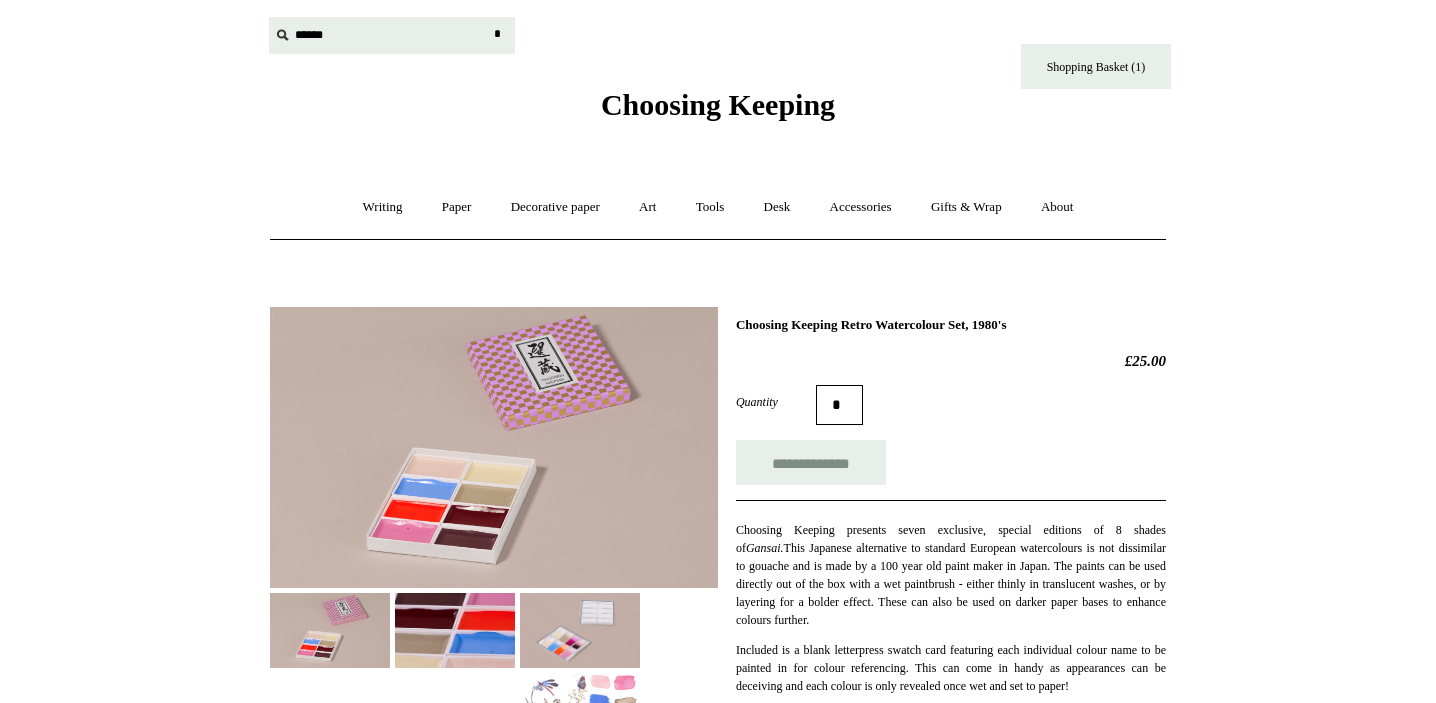 click at bounding box center (392, 35) 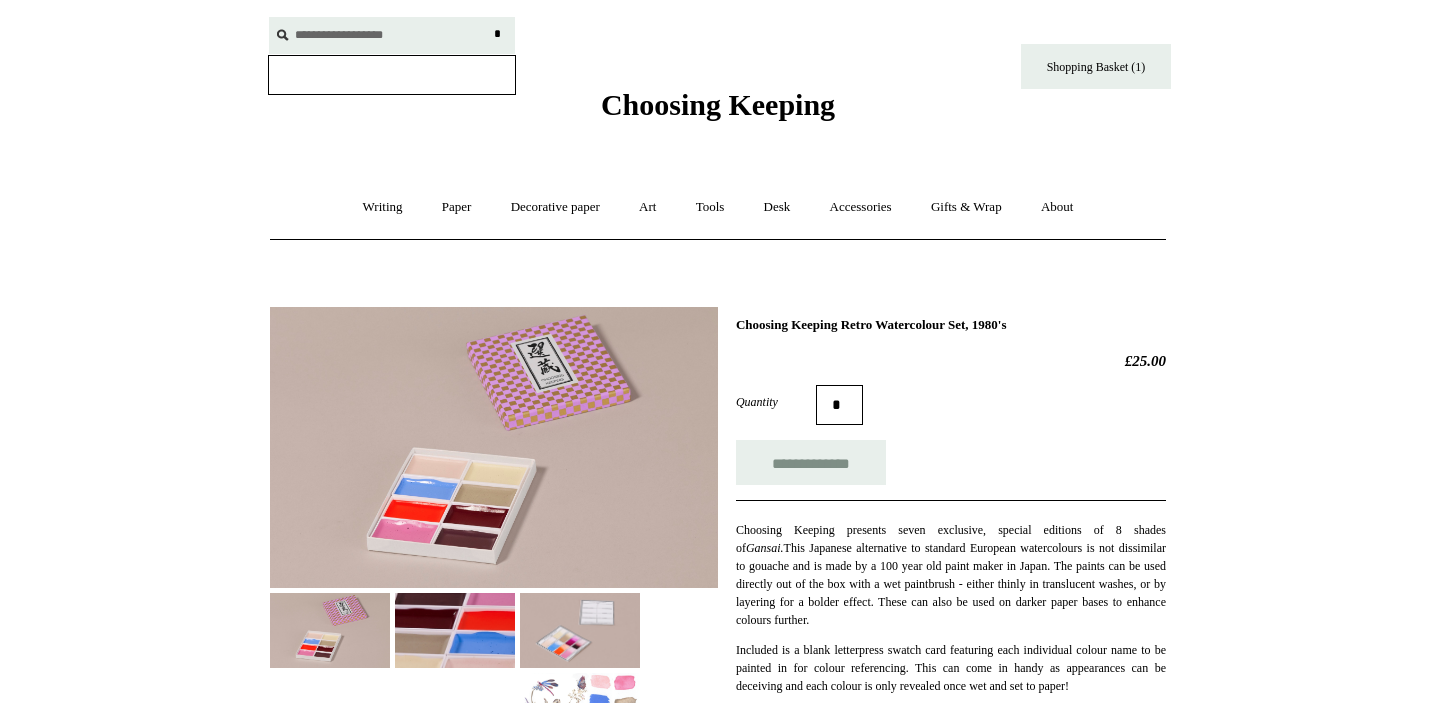 type on "**********" 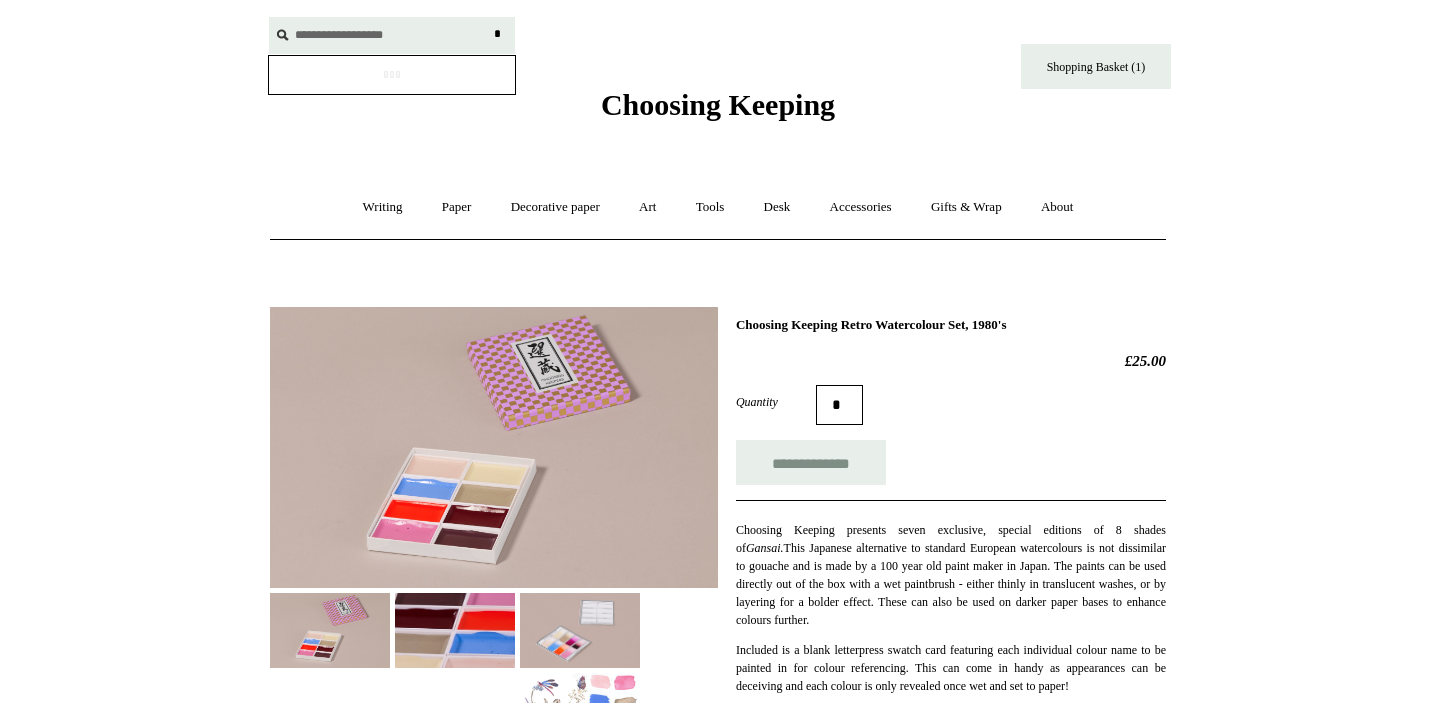 click on "*" at bounding box center (497, 34) 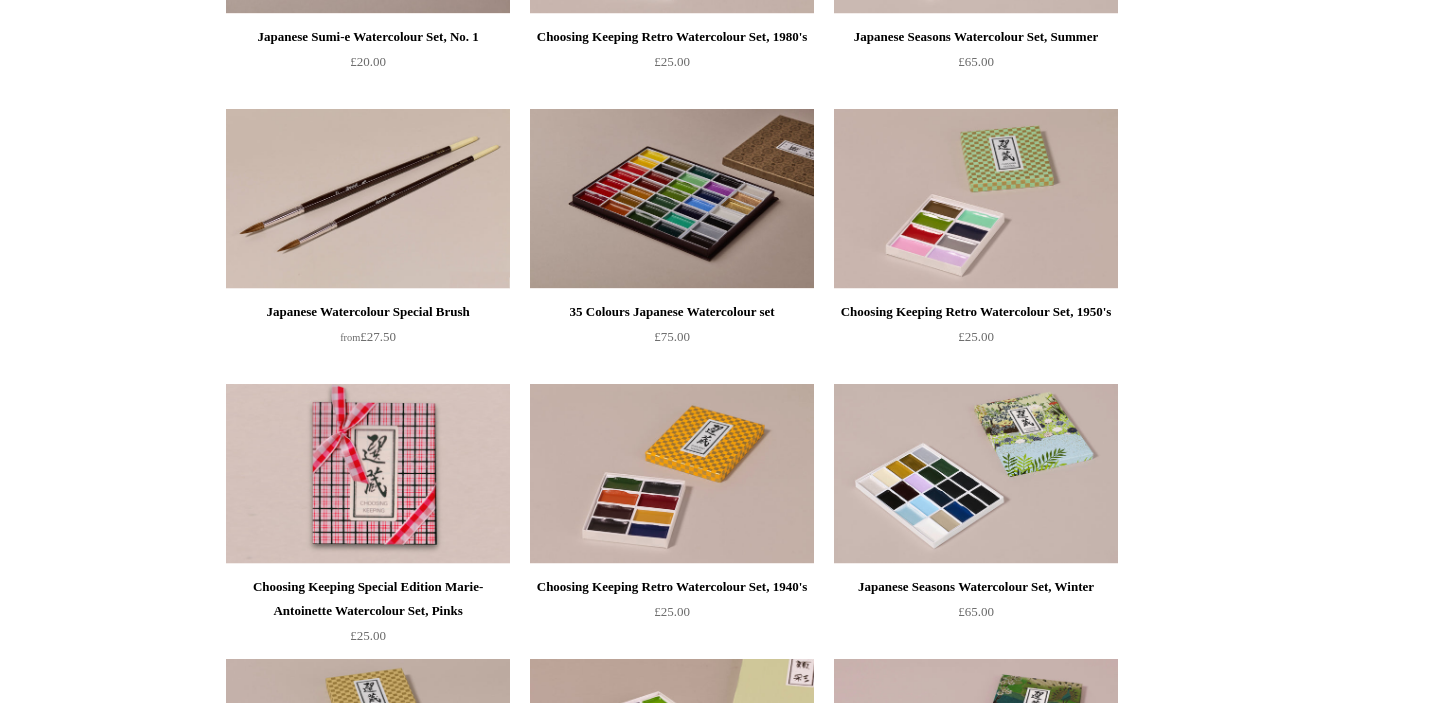 scroll, scrollTop: 1406, scrollLeft: 0, axis: vertical 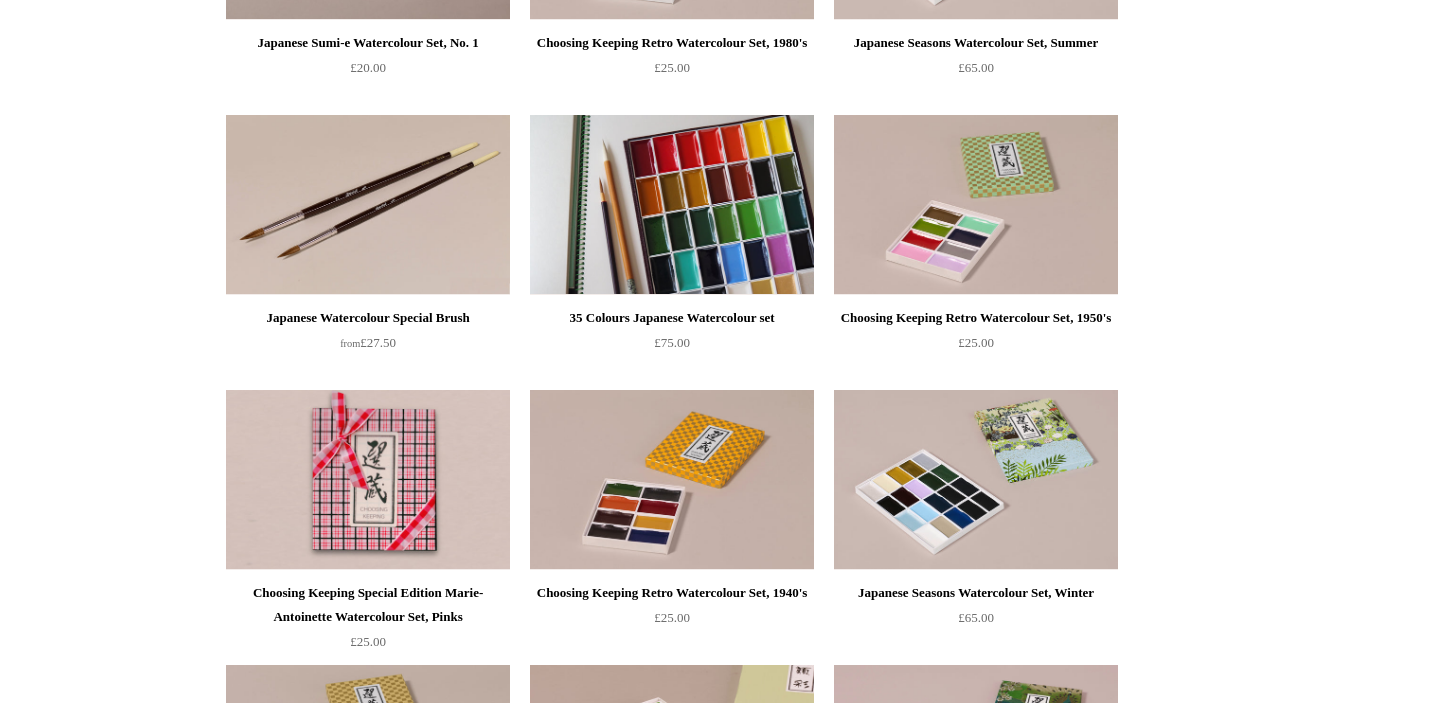 click at bounding box center [672, 205] 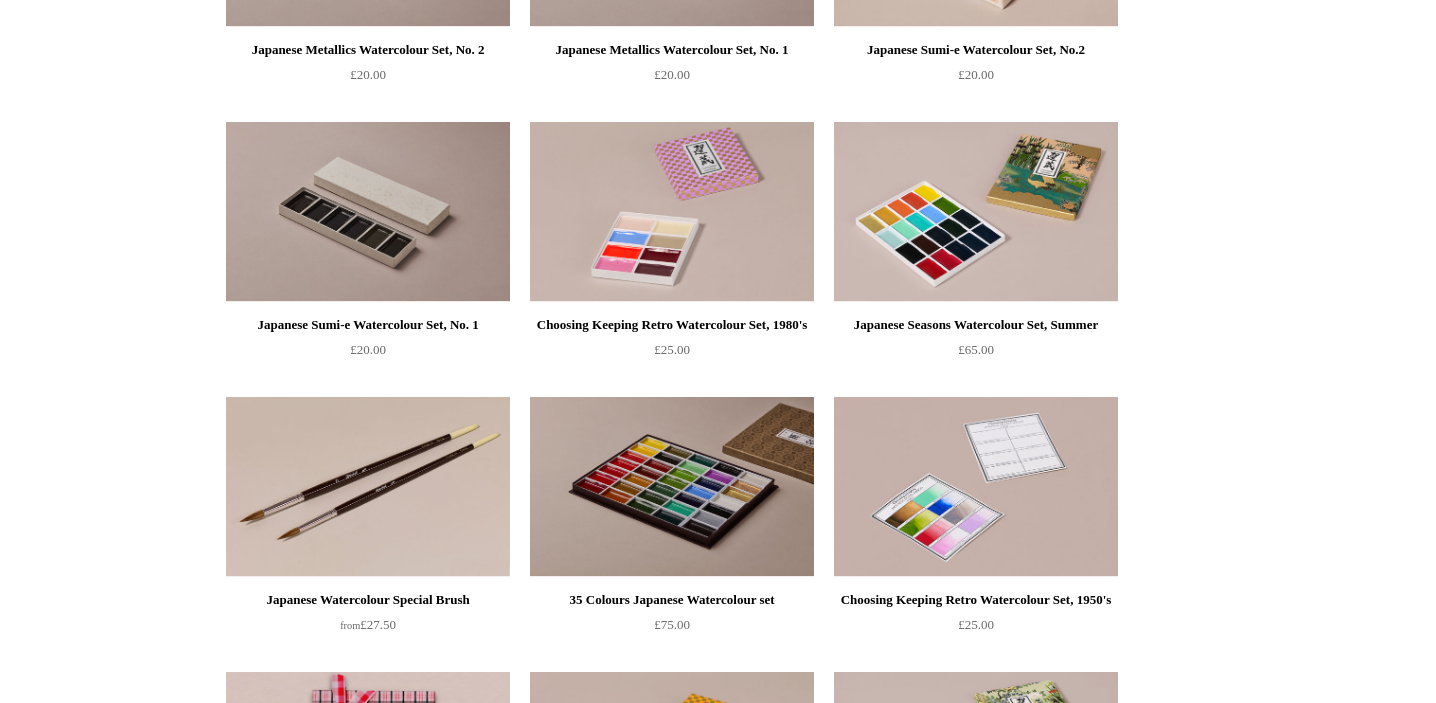 scroll, scrollTop: 1121, scrollLeft: 0, axis: vertical 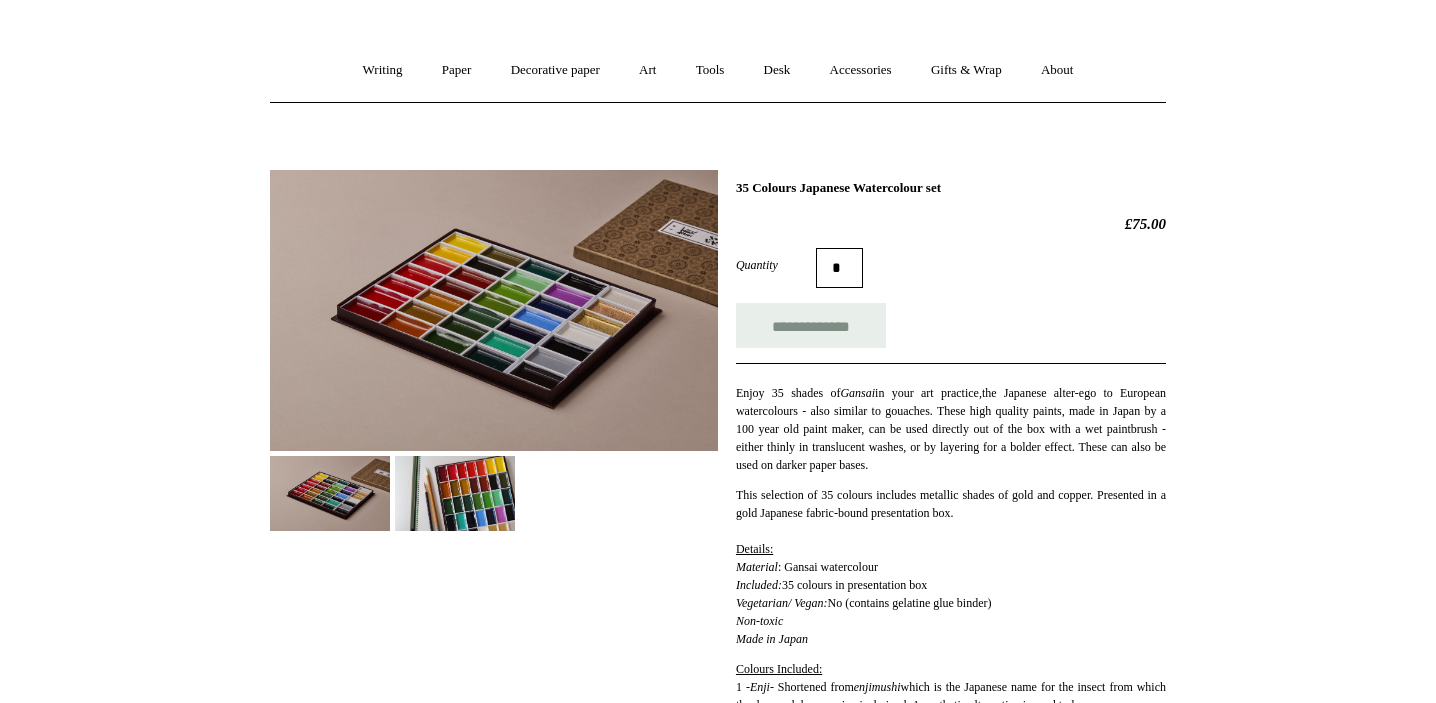 click at bounding box center (455, 493) 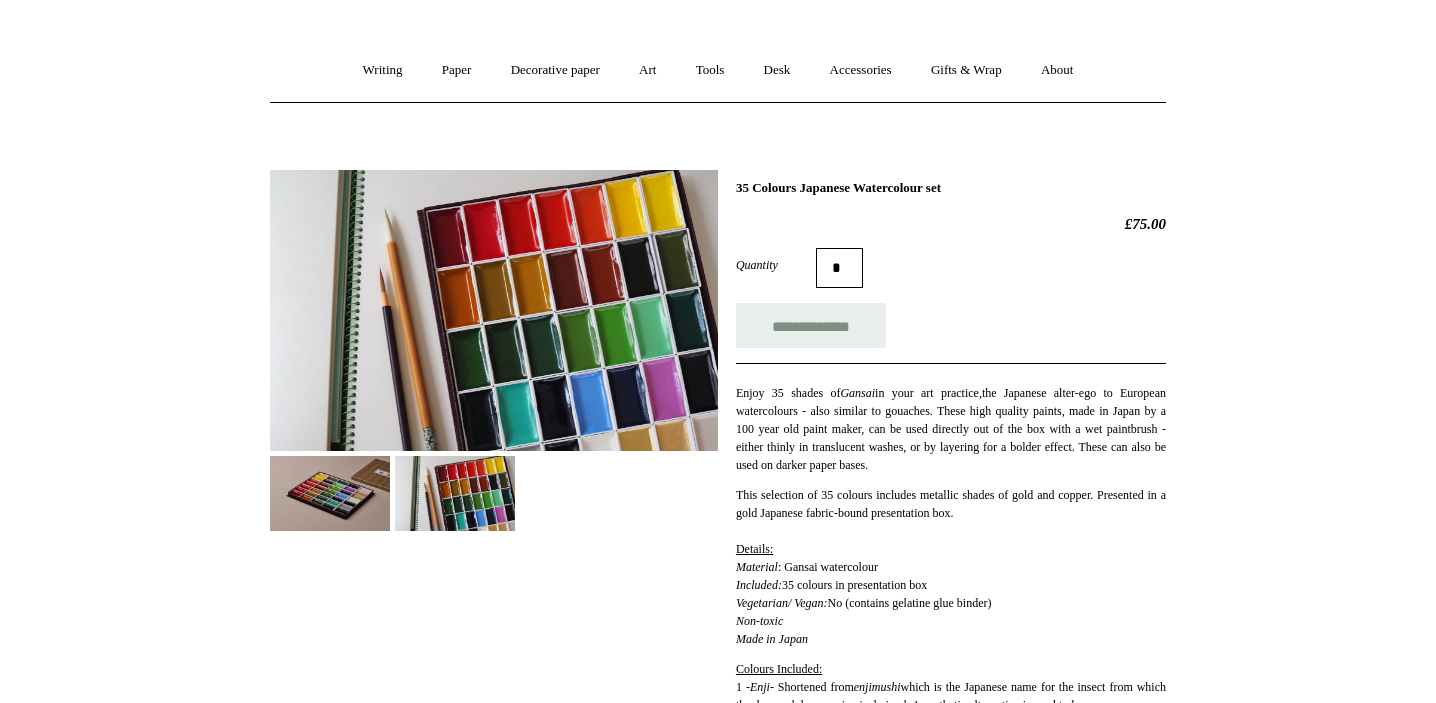 click at bounding box center [330, 493] 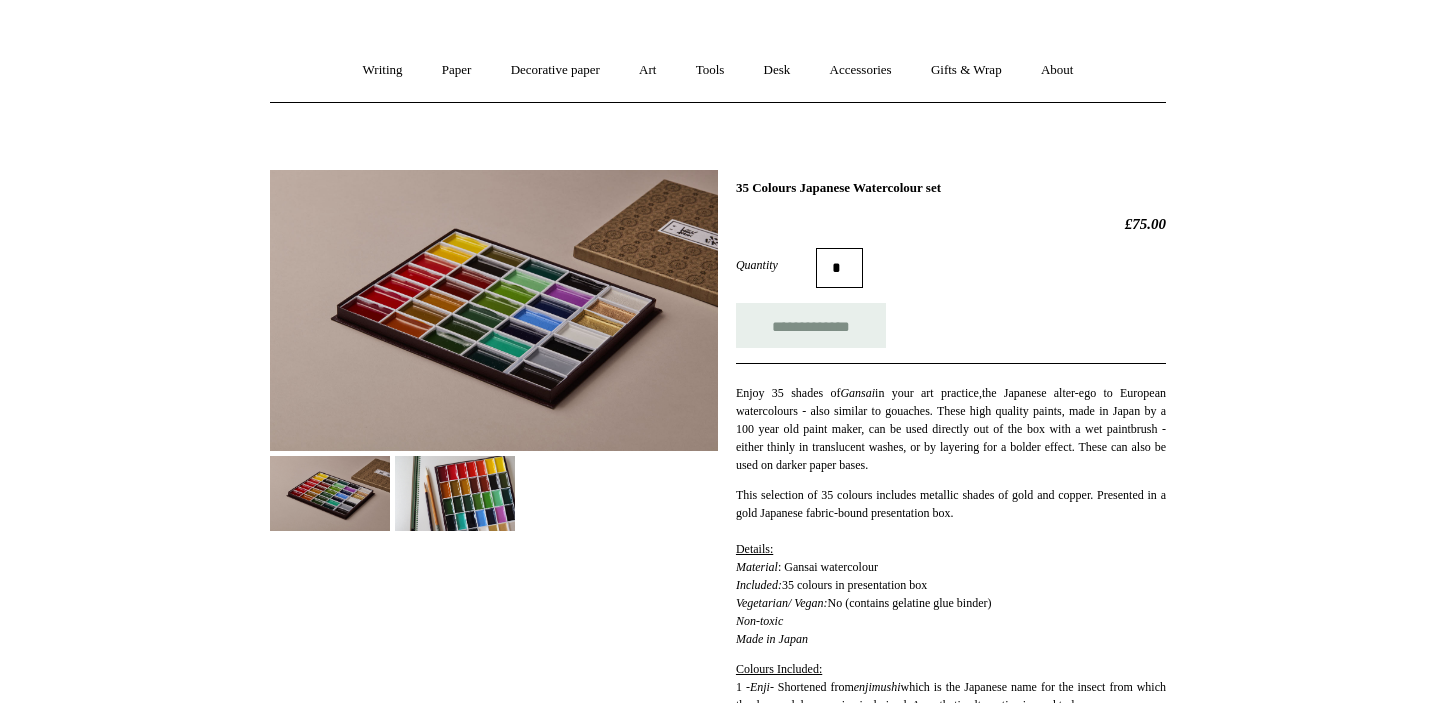 click at bounding box center [330, 493] 